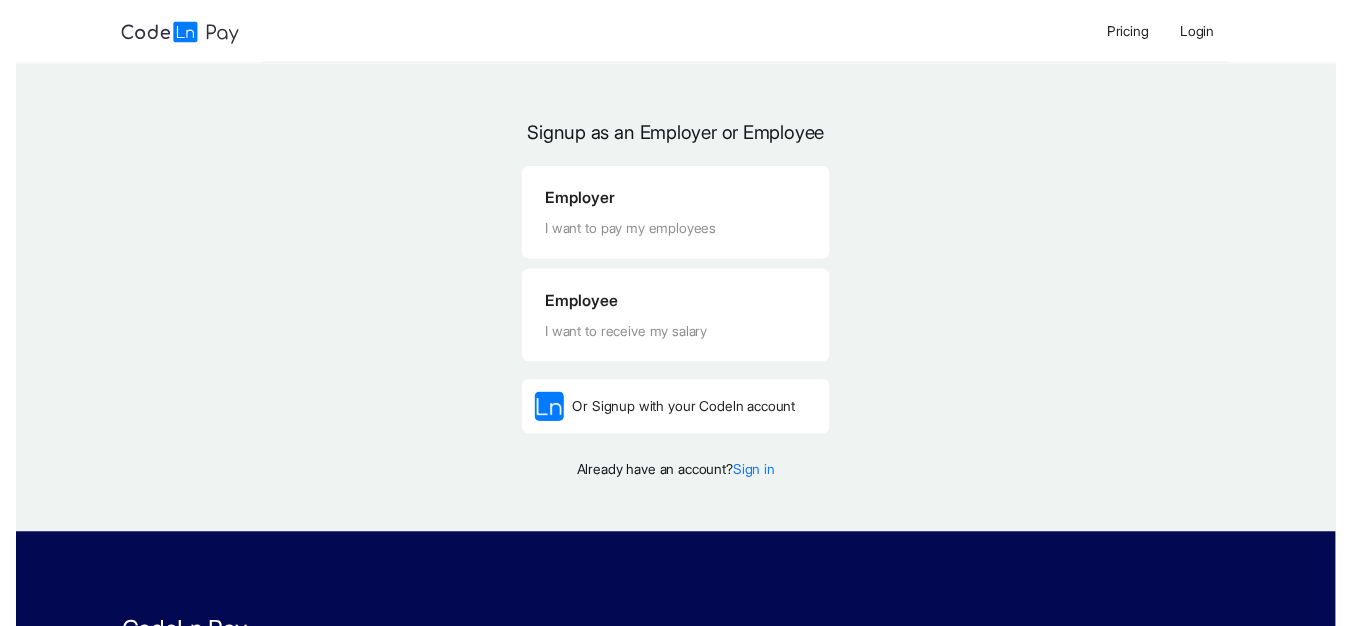 scroll, scrollTop: 0, scrollLeft: 0, axis: both 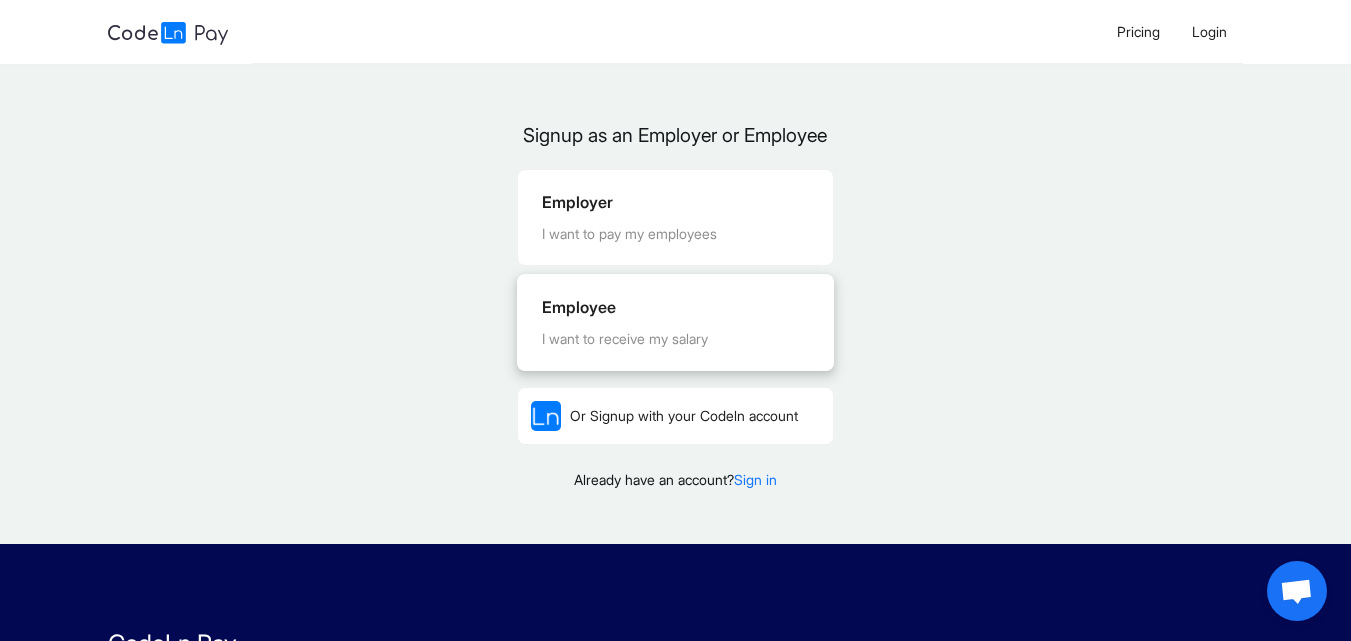 drag, startPoint x: 607, startPoint y: 295, endPoint x: 609, endPoint y: 361, distance: 66.0303 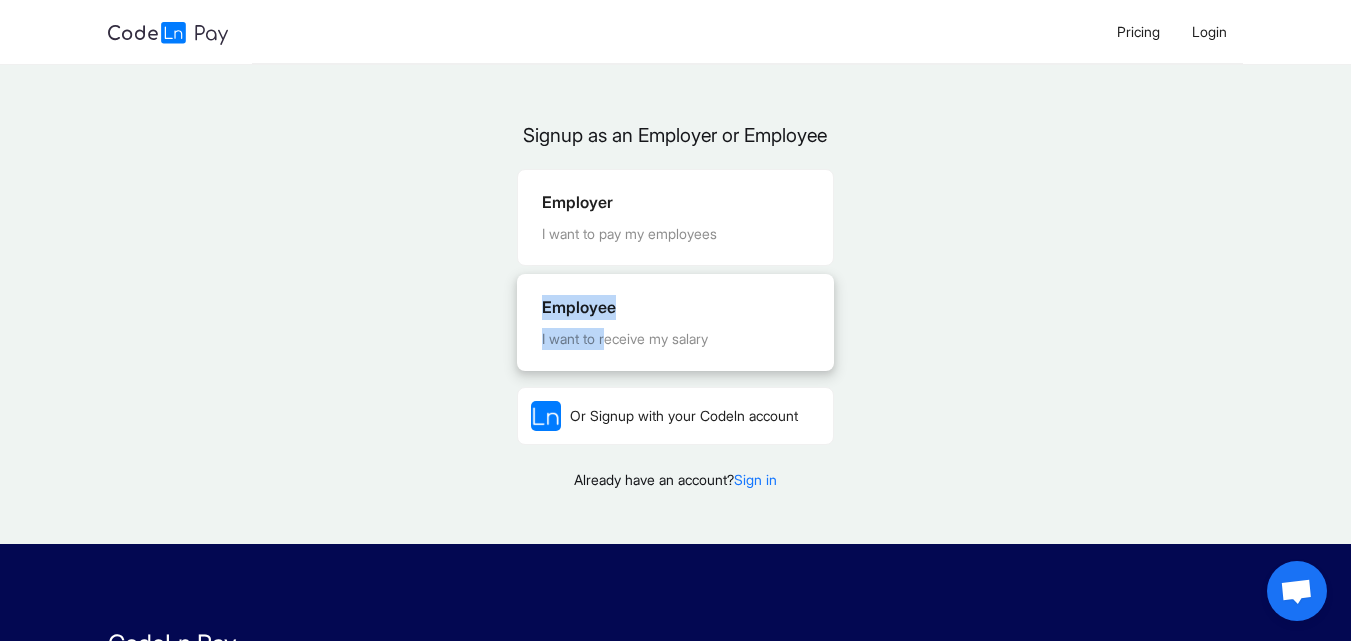 click on "I want to receive my salary" at bounding box center (675, 339) 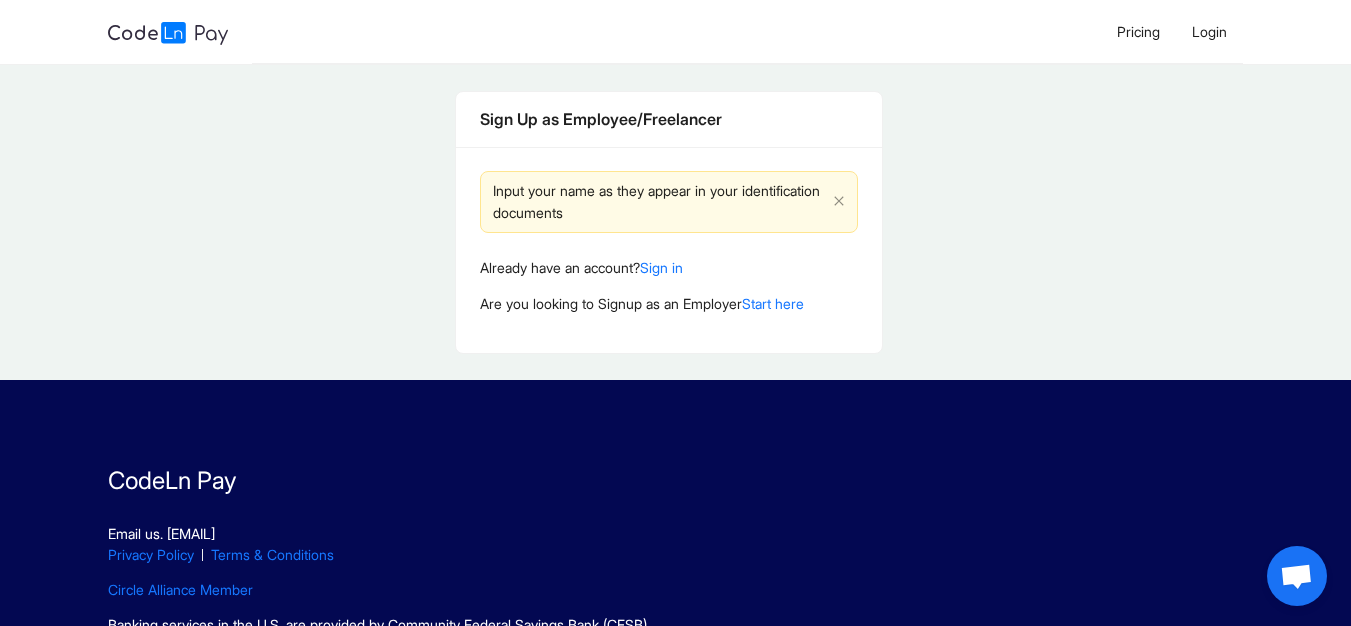 click on "Sign Up as Employee/Freelancer  Input your name as they appear in your identification documents  Already have an account?   Sign in  Are you looking to Signup as an Employer   Start here" at bounding box center (668, 222) 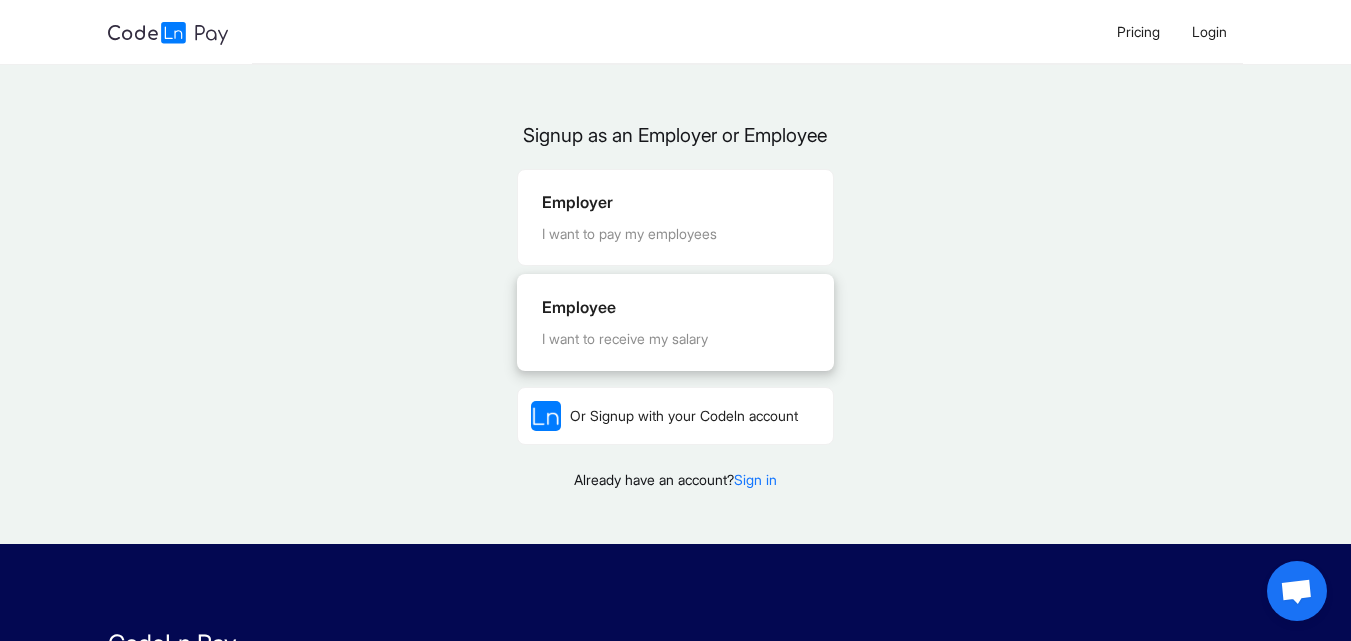 click on "Employee" at bounding box center [675, 307] 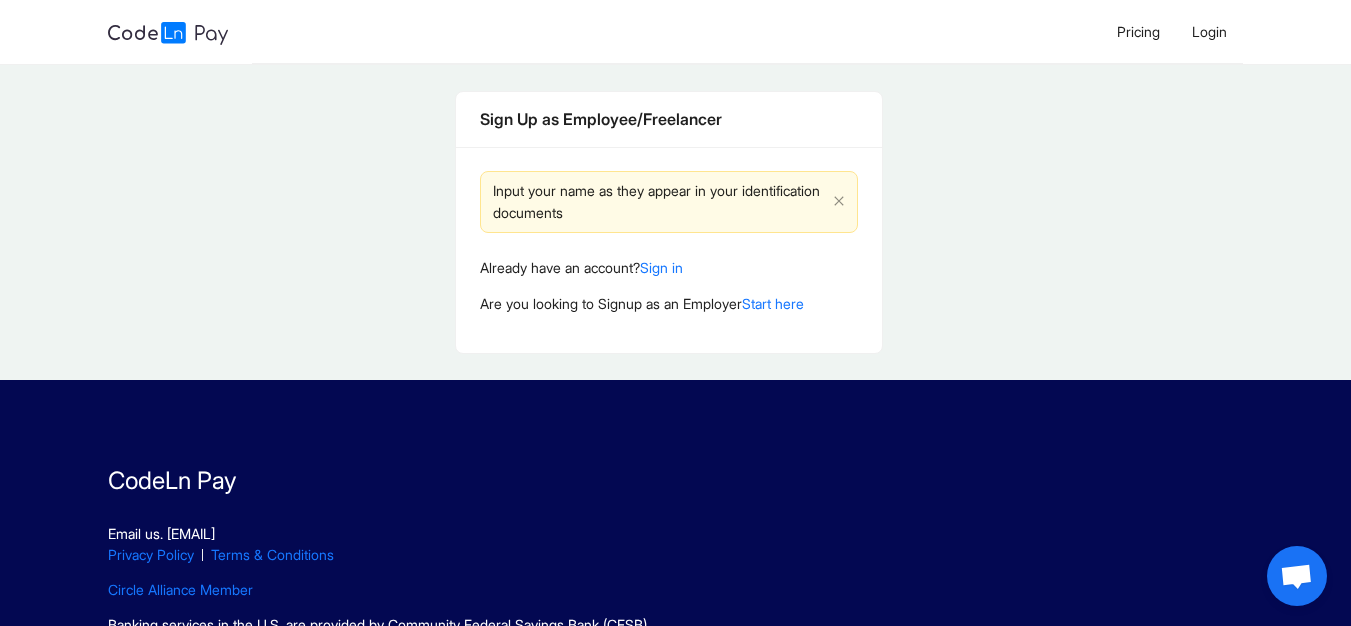 click on "Input your name as they appear in your identification documents" at bounding box center [659, 202] 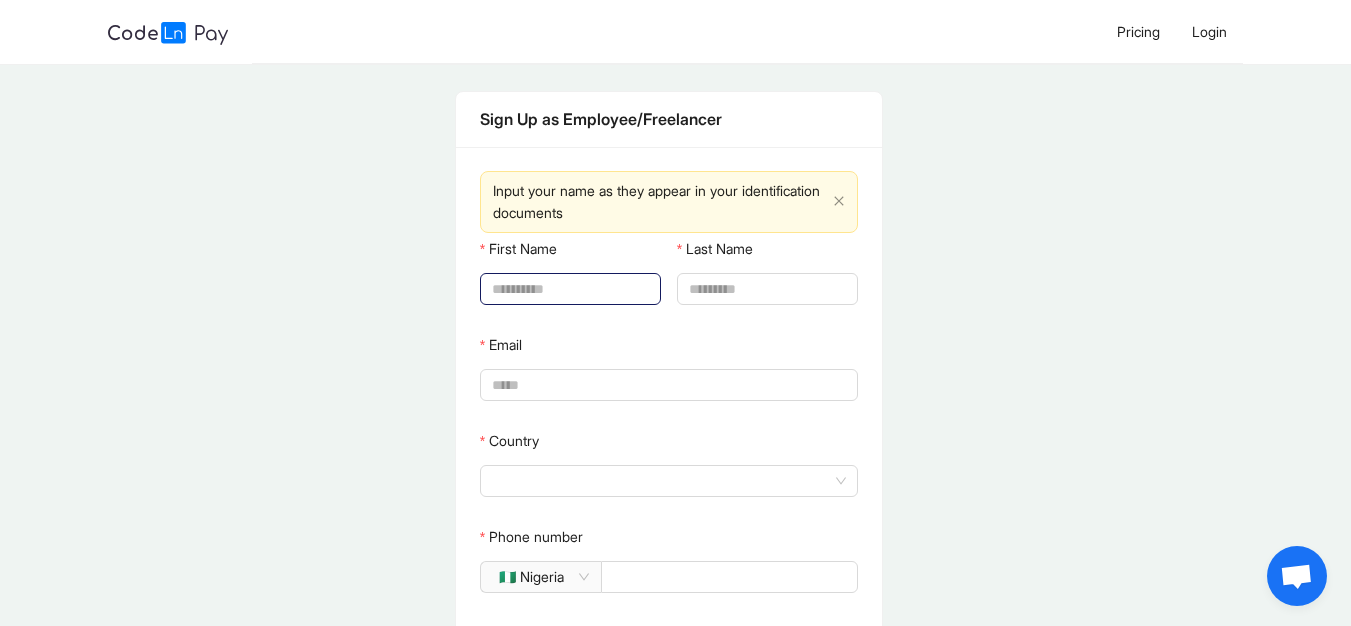 click on "First Name" at bounding box center (568, 289) 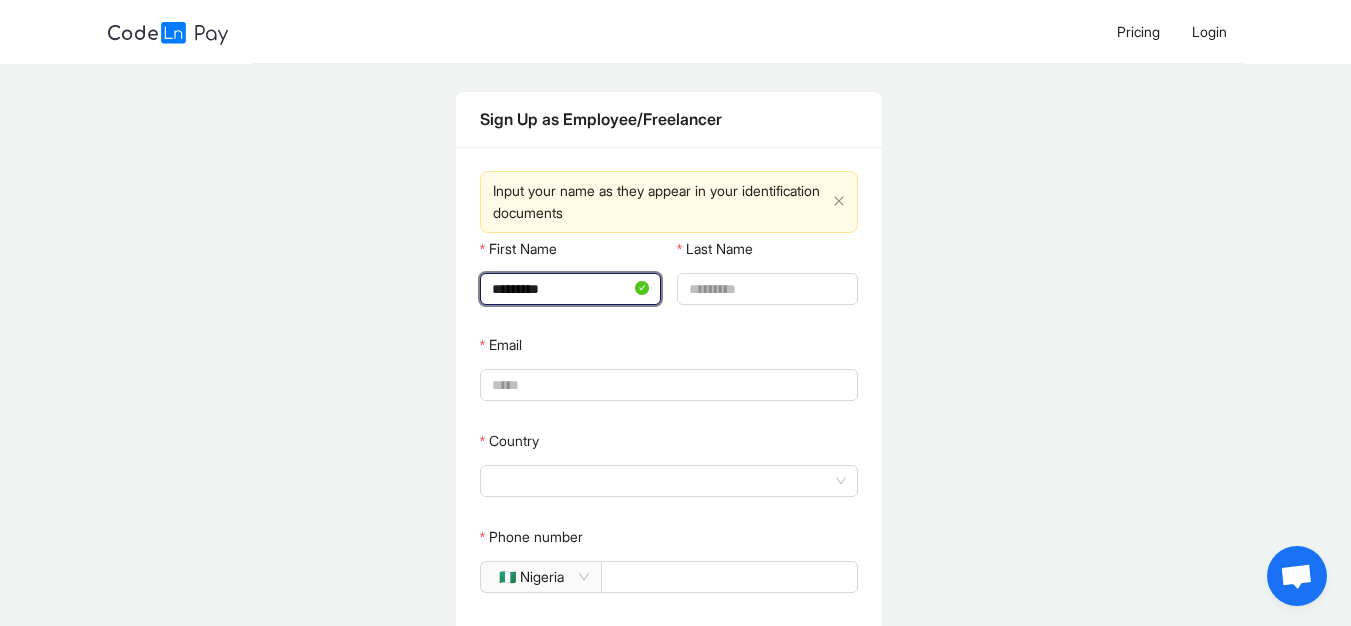 type on "*********" 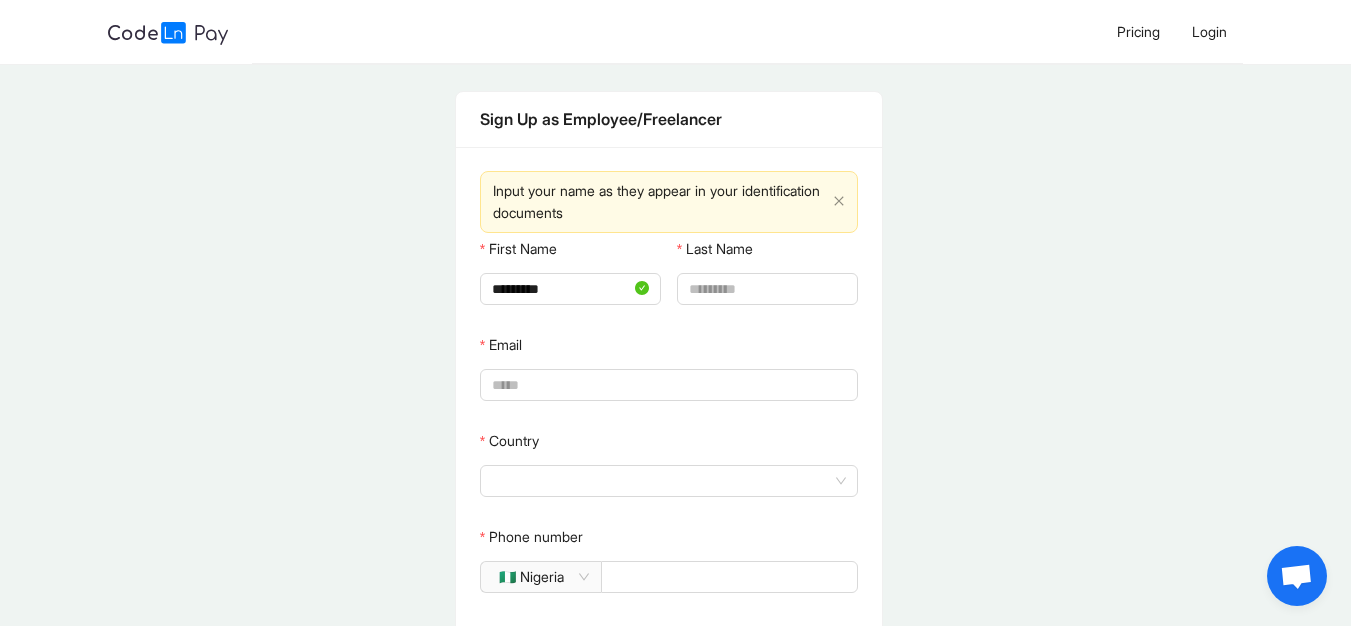 click on "Last Name" 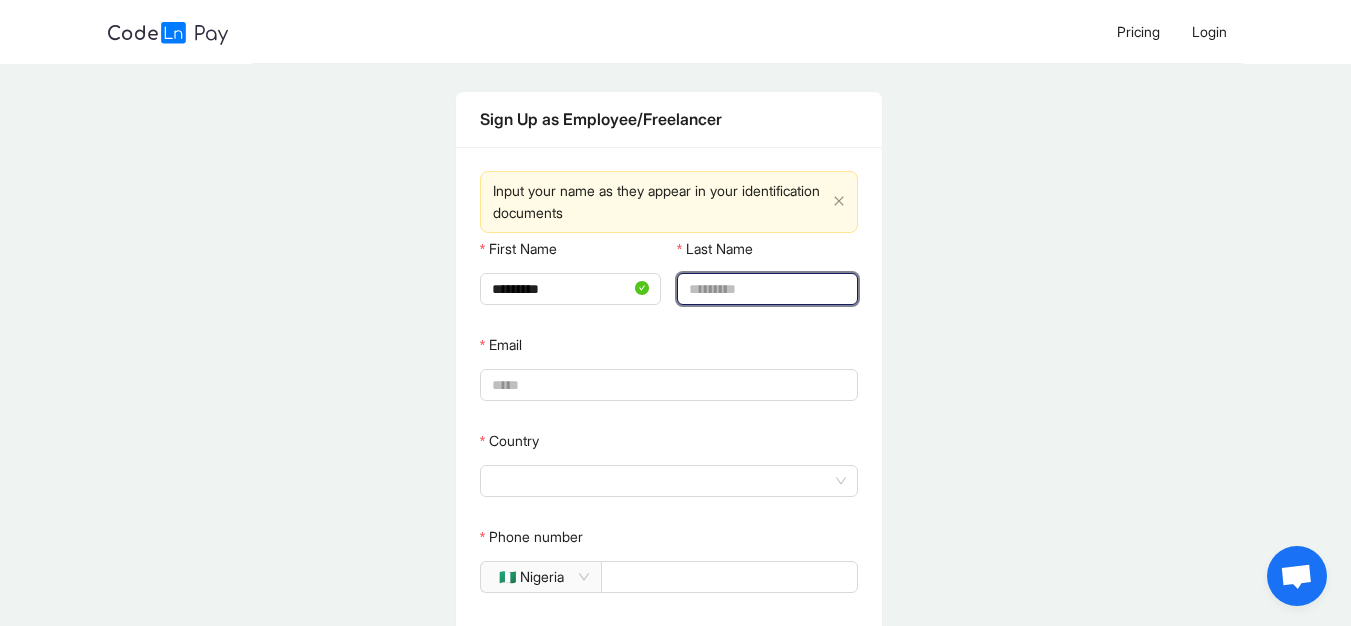 click on "Last Name" at bounding box center (765, 289) 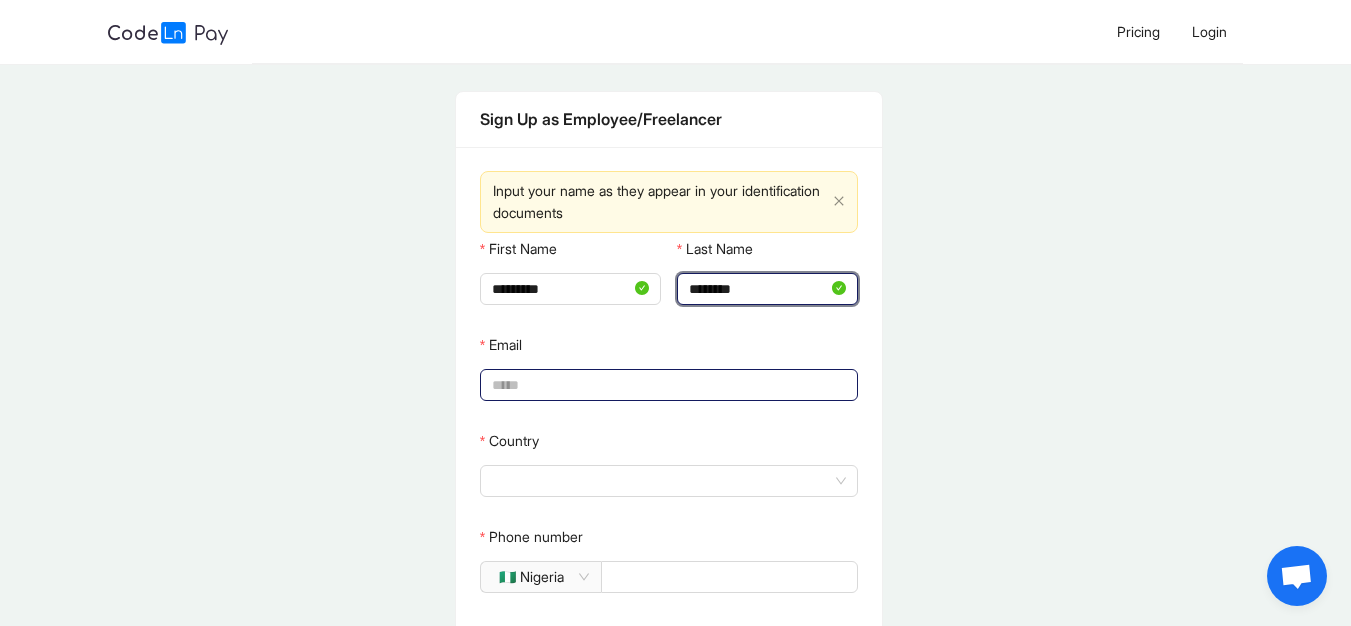 type on "********" 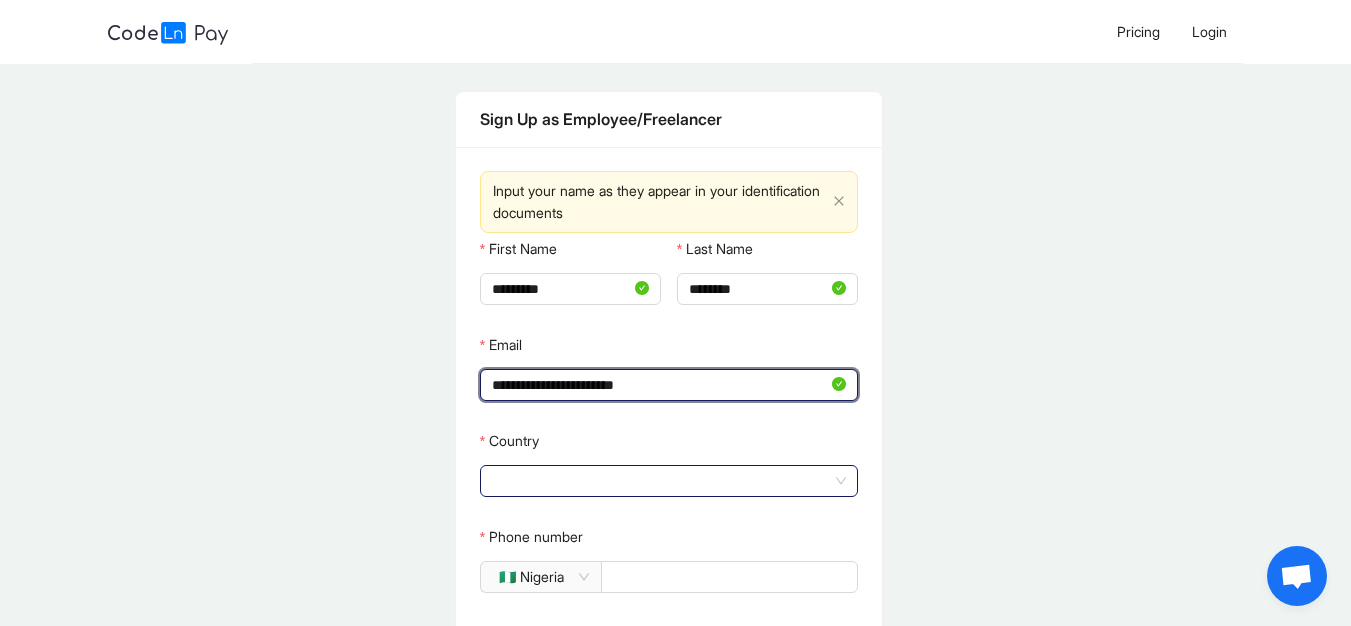 click 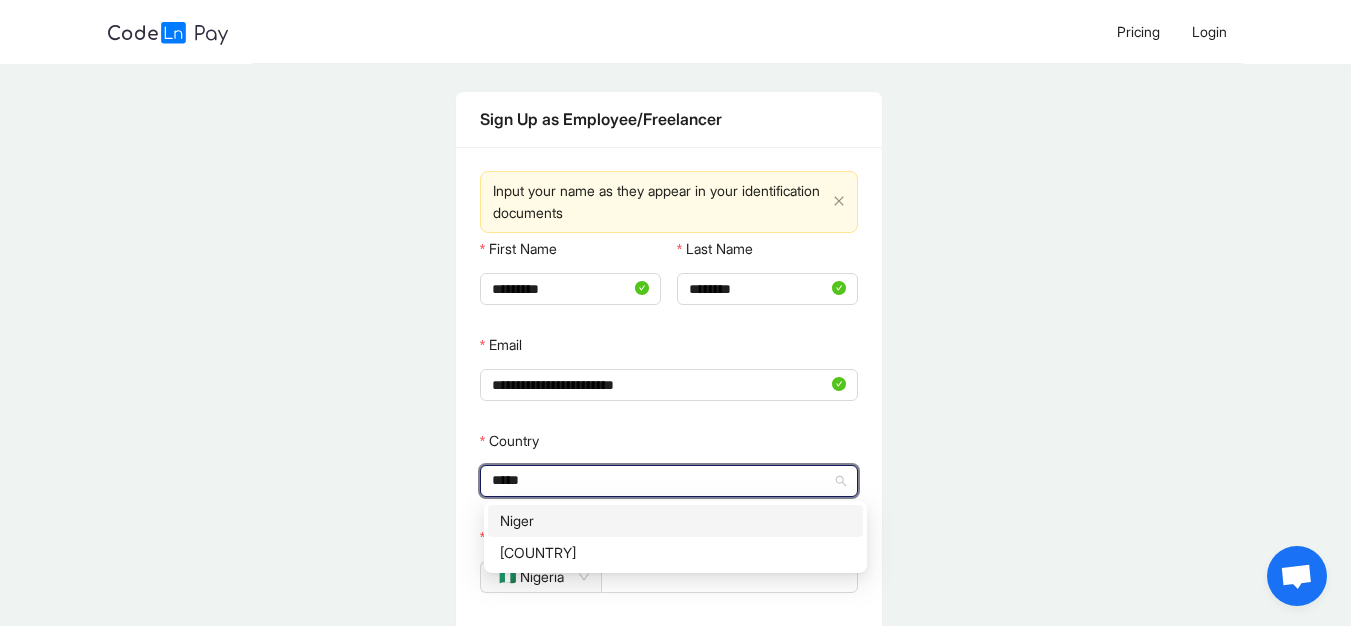 type on "******" 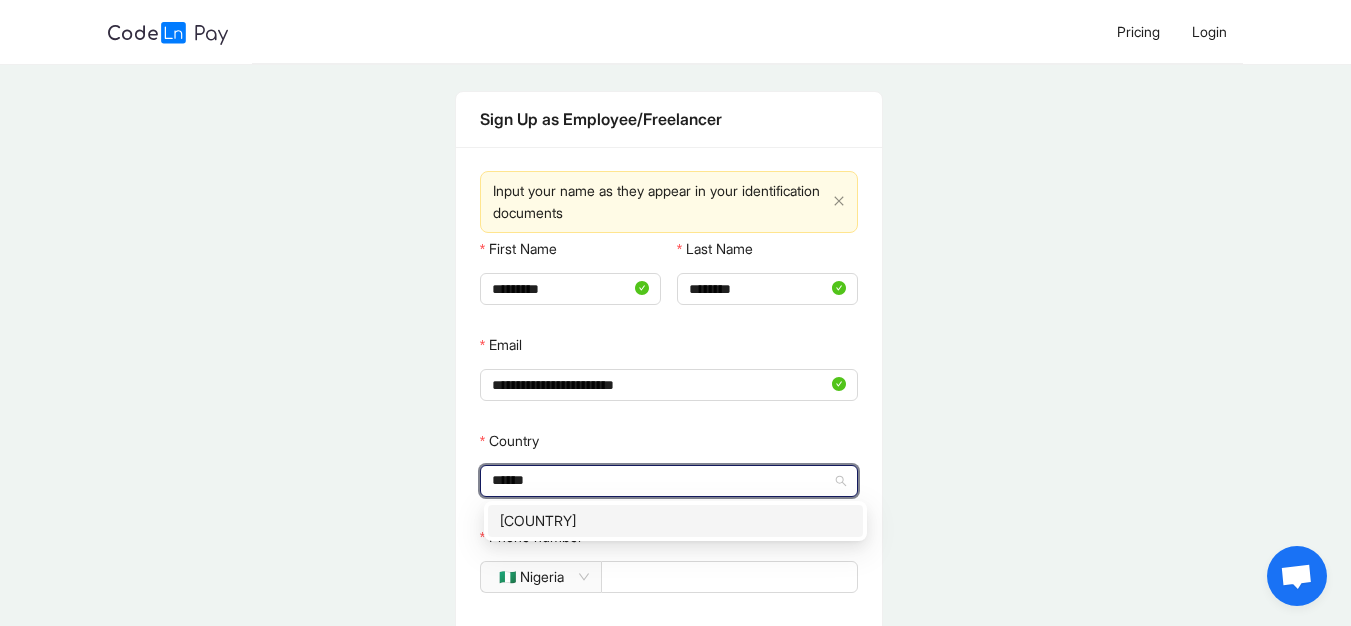 click on "[COUNTRY]" at bounding box center (675, 521) 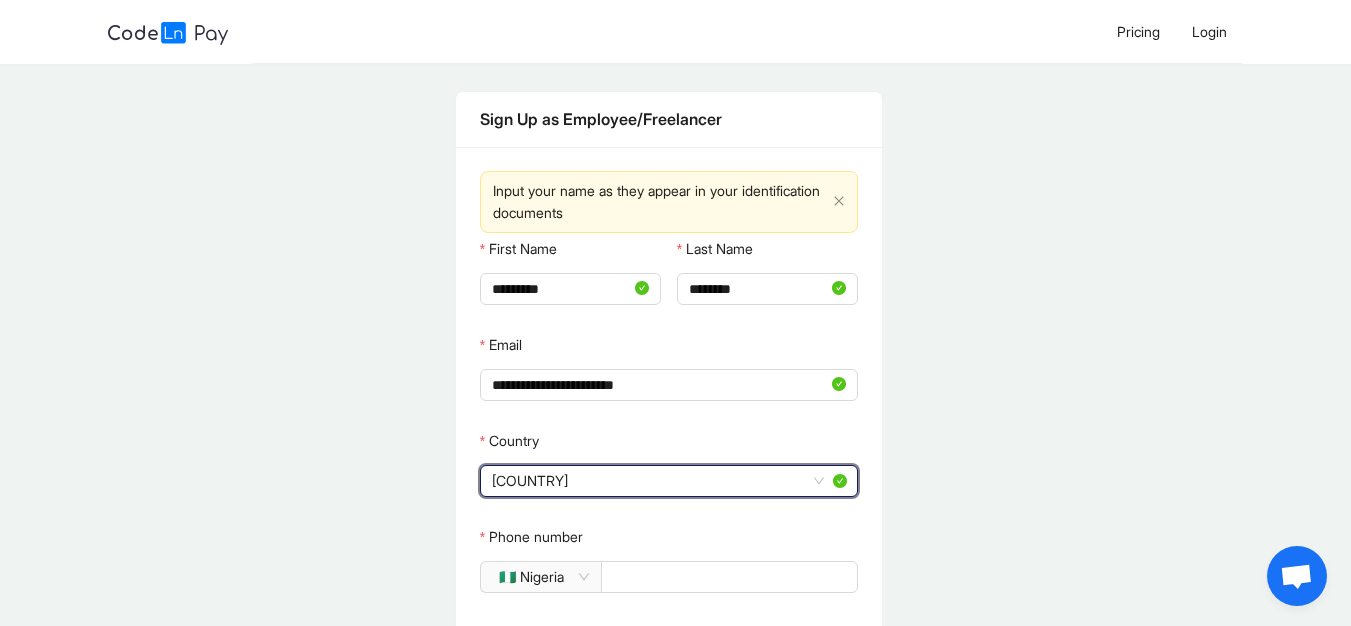 click on "Phone number" 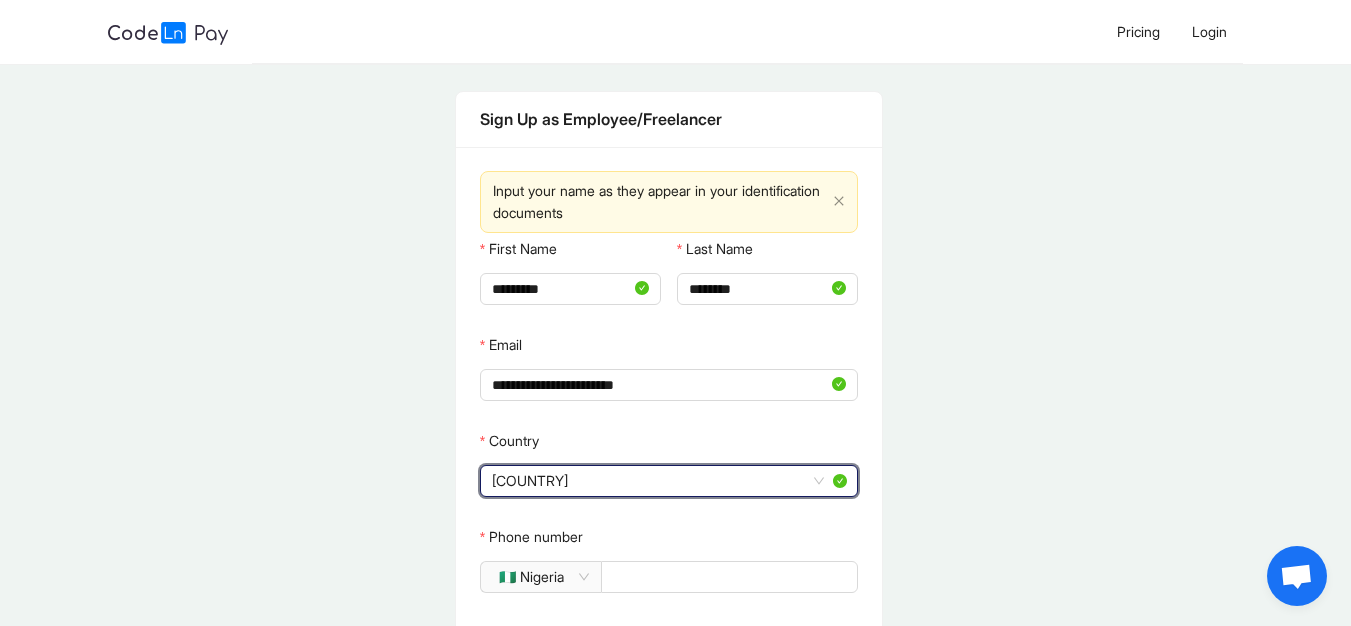 click on "Phone number" at bounding box center [727, 577] 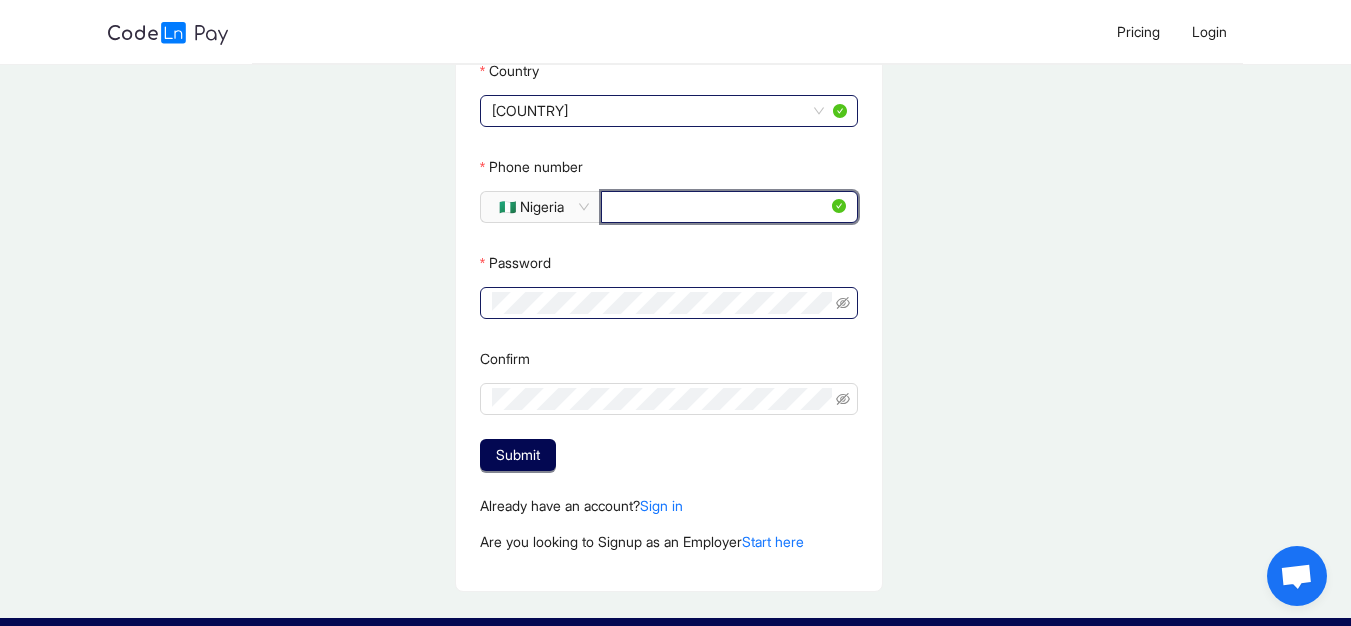 type on "**********" 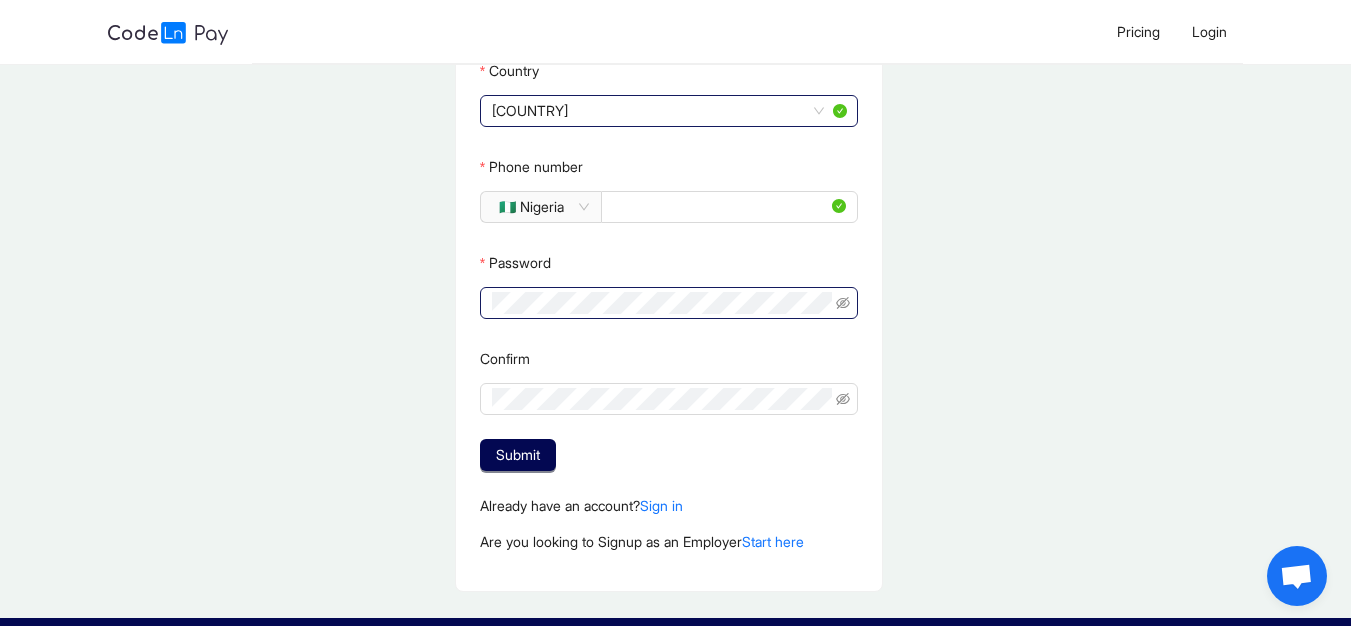 click 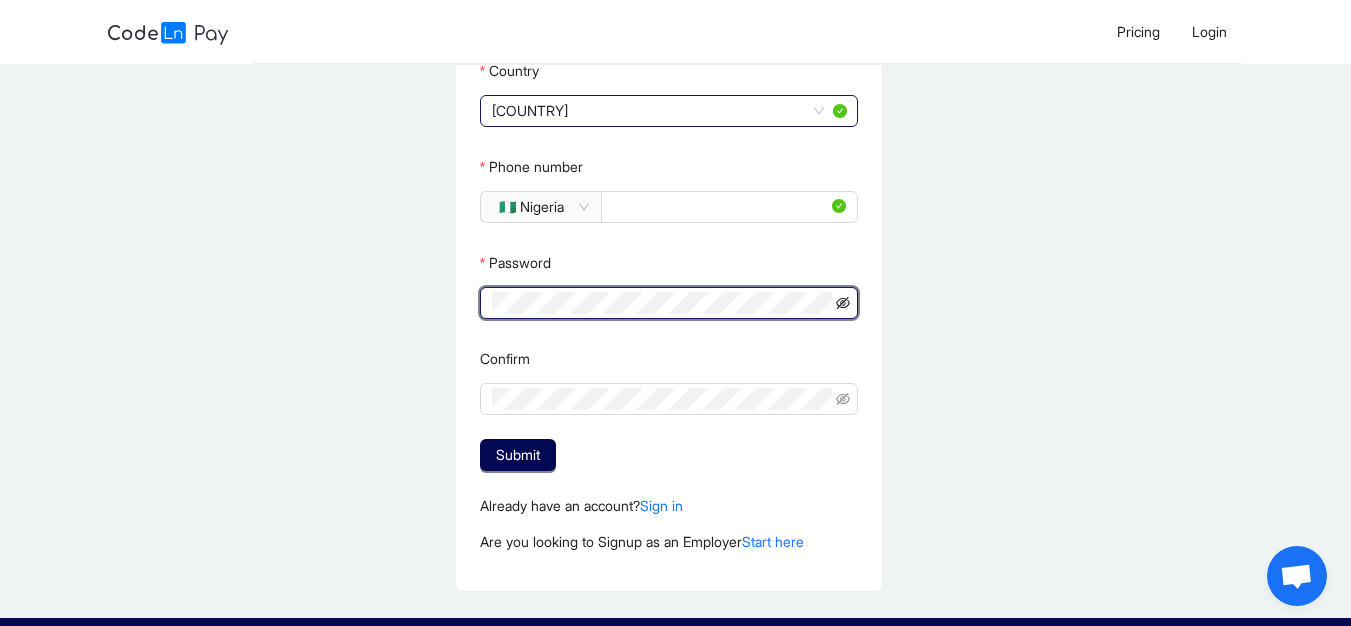 click 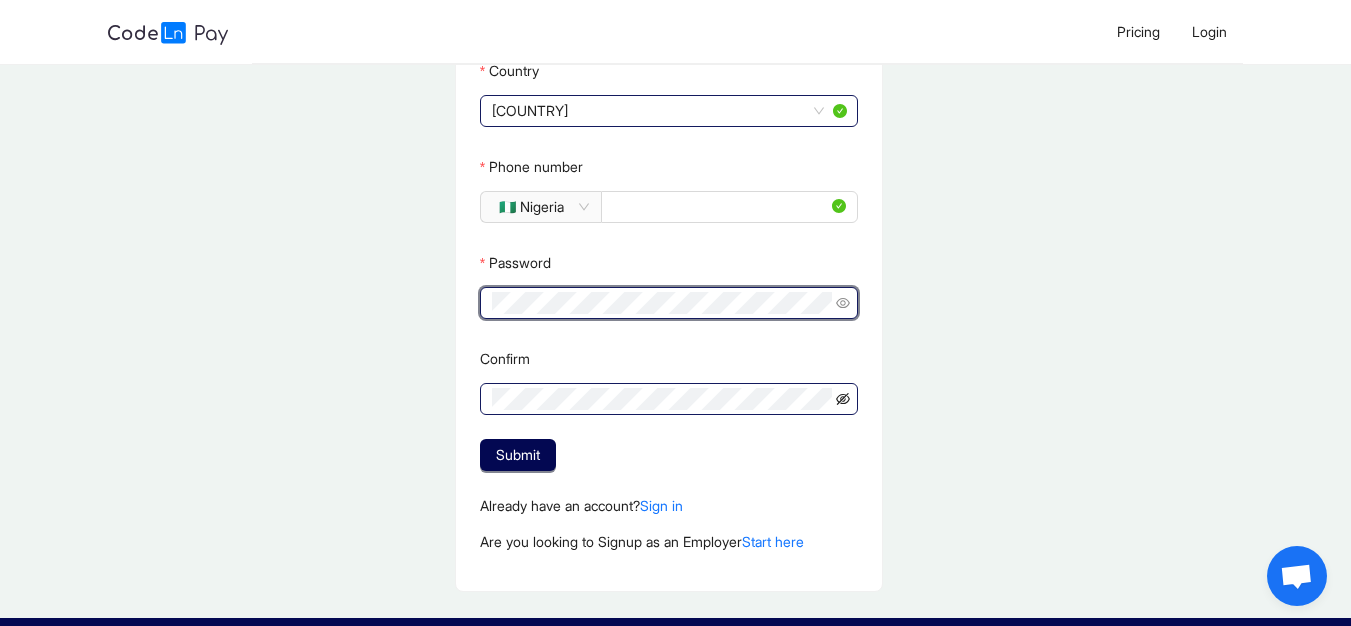 click 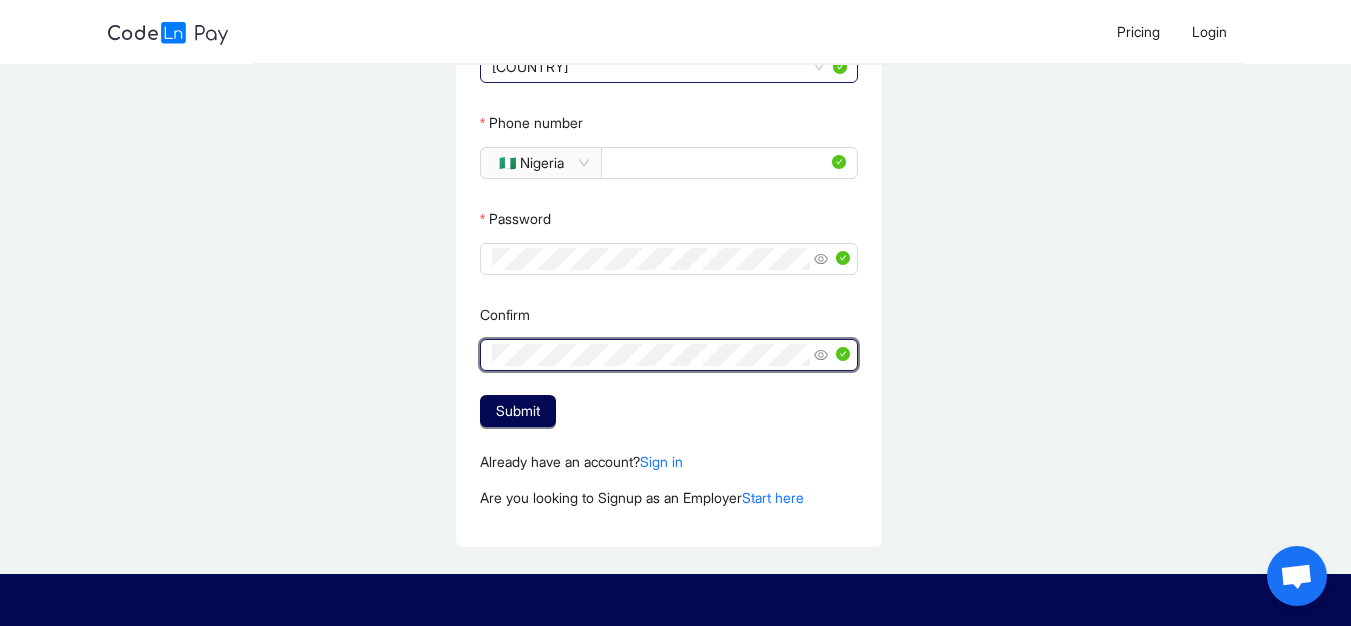 scroll, scrollTop: 418, scrollLeft: 0, axis: vertical 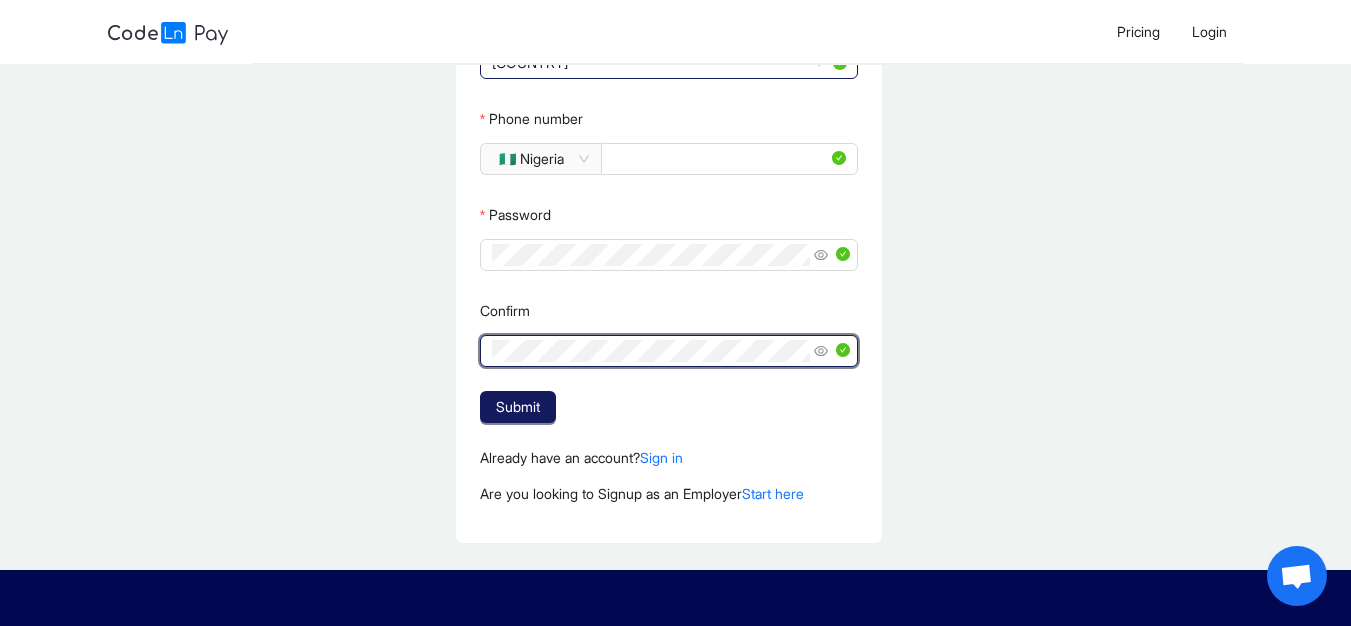 click on "Submit" 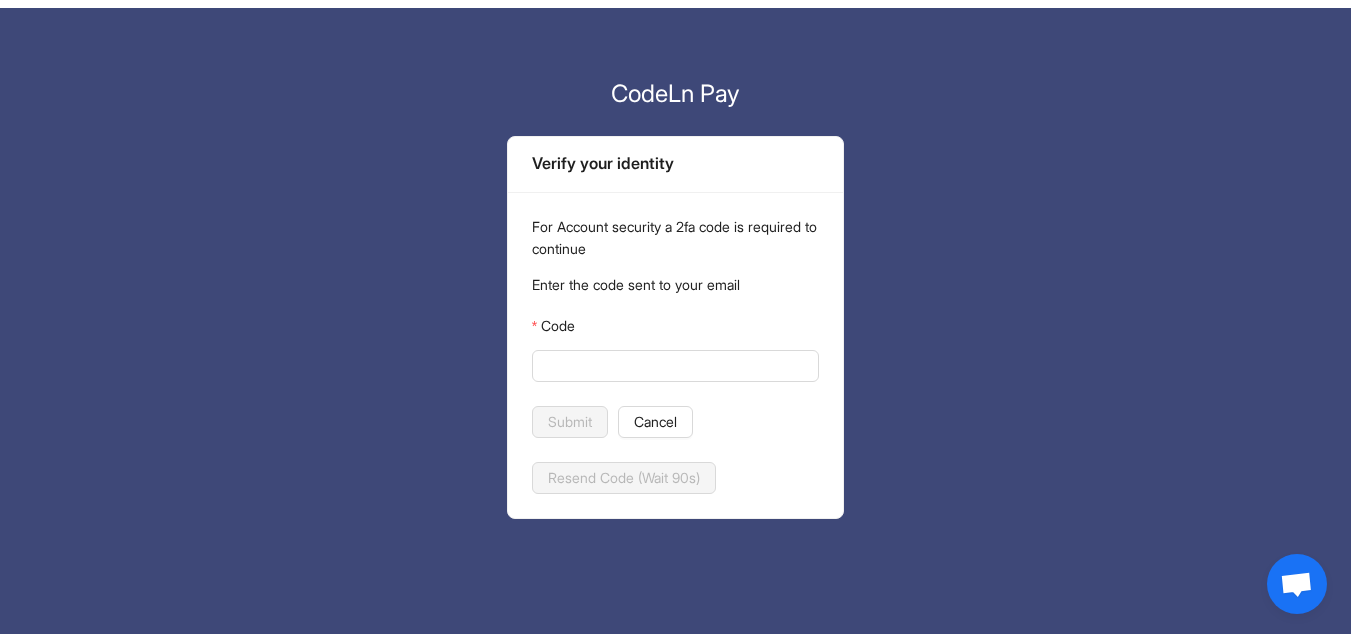 scroll, scrollTop: 0, scrollLeft: 0, axis: both 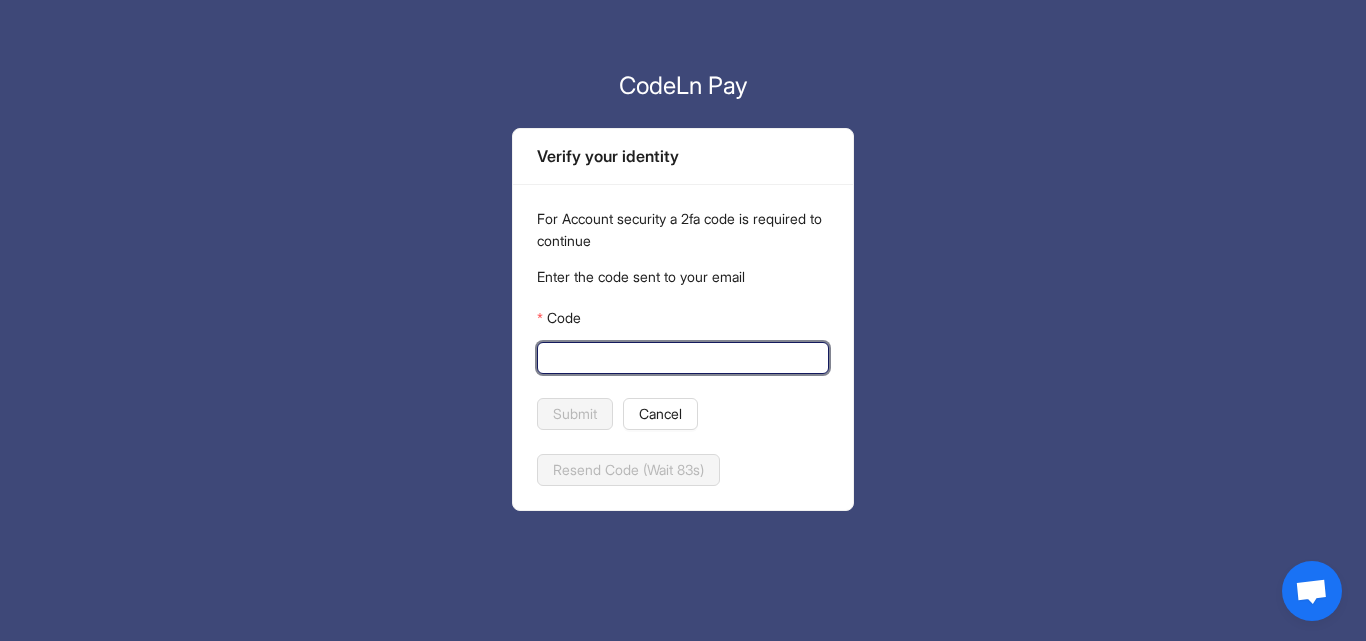 click on "Code" at bounding box center [681, 358] 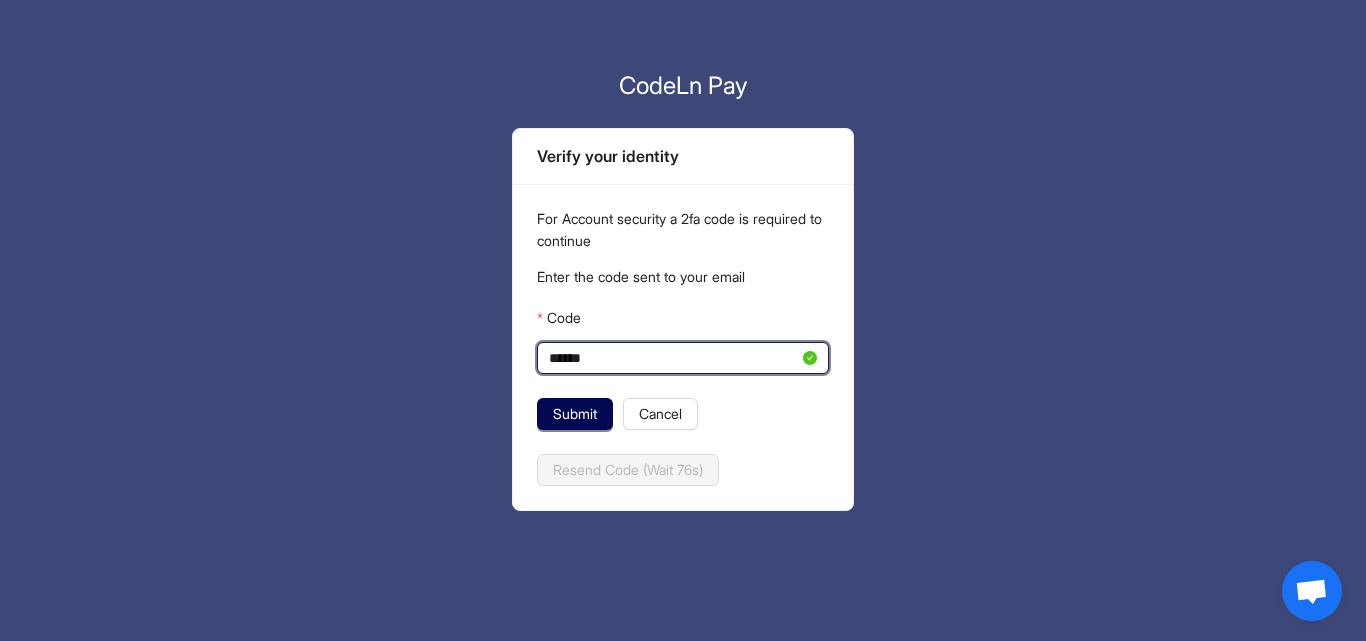 type on "******" 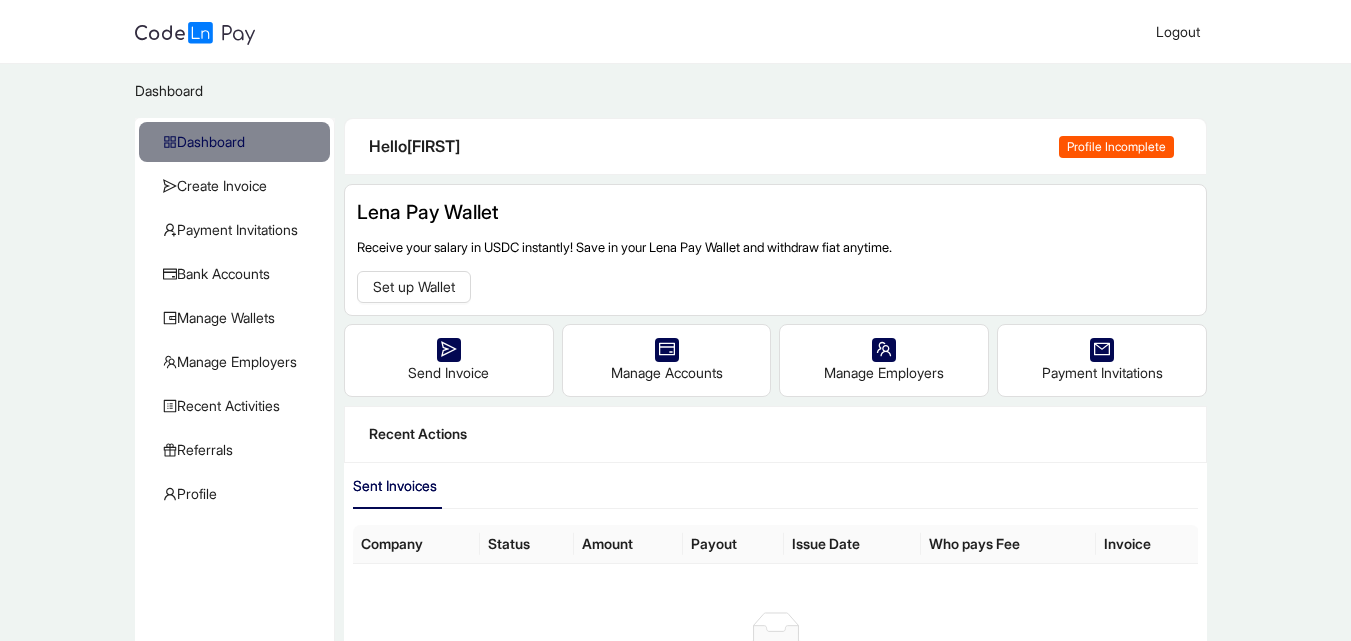 click on "Profile Incomplete" at bounding box center (1116, 147) 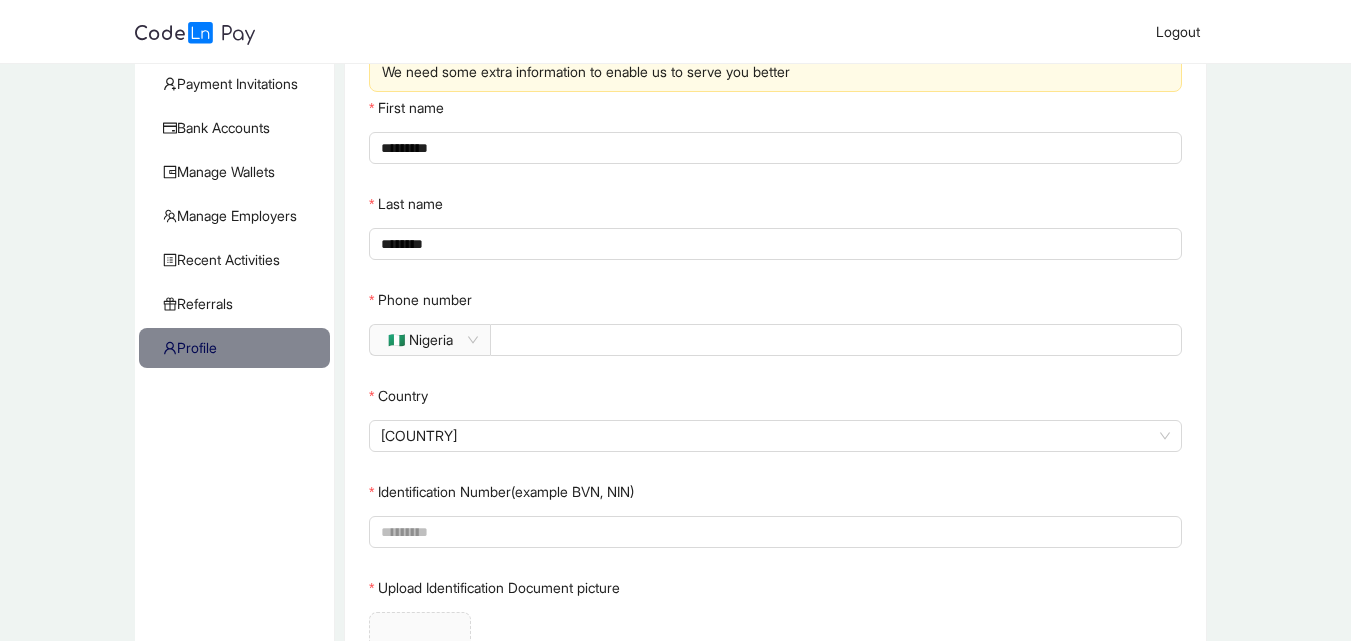 scroll, scrollTop: 401, scrollLeft: 0, axis: vertical 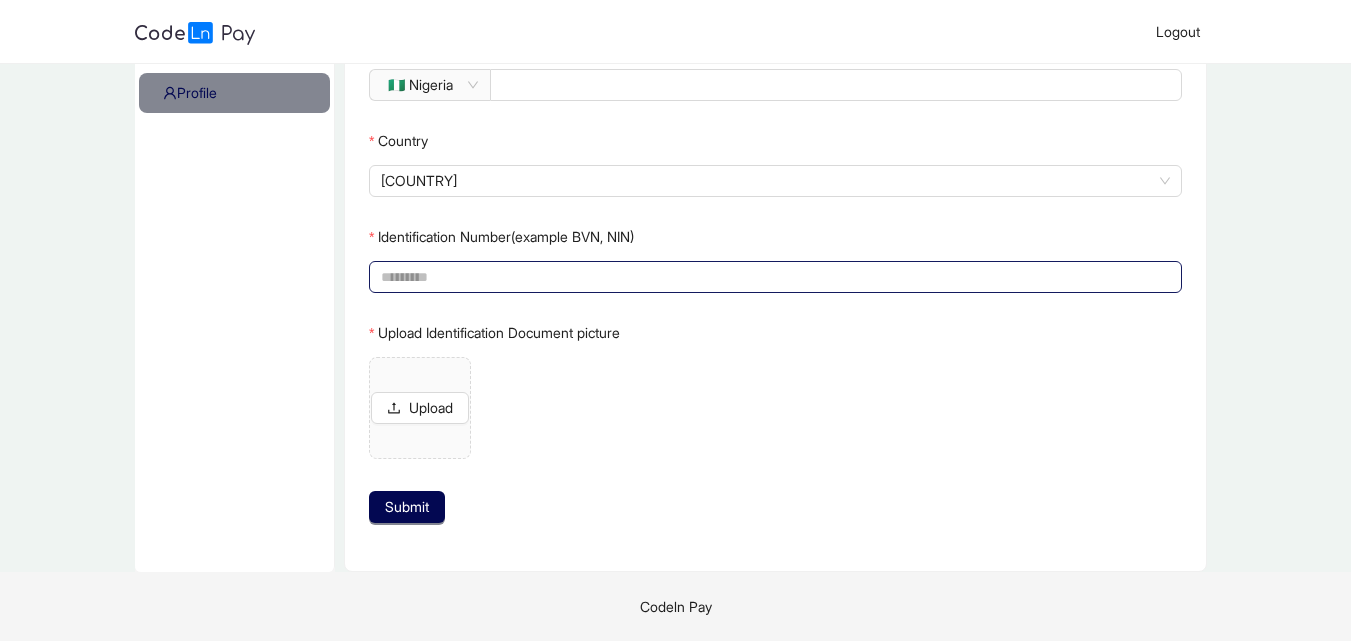 click 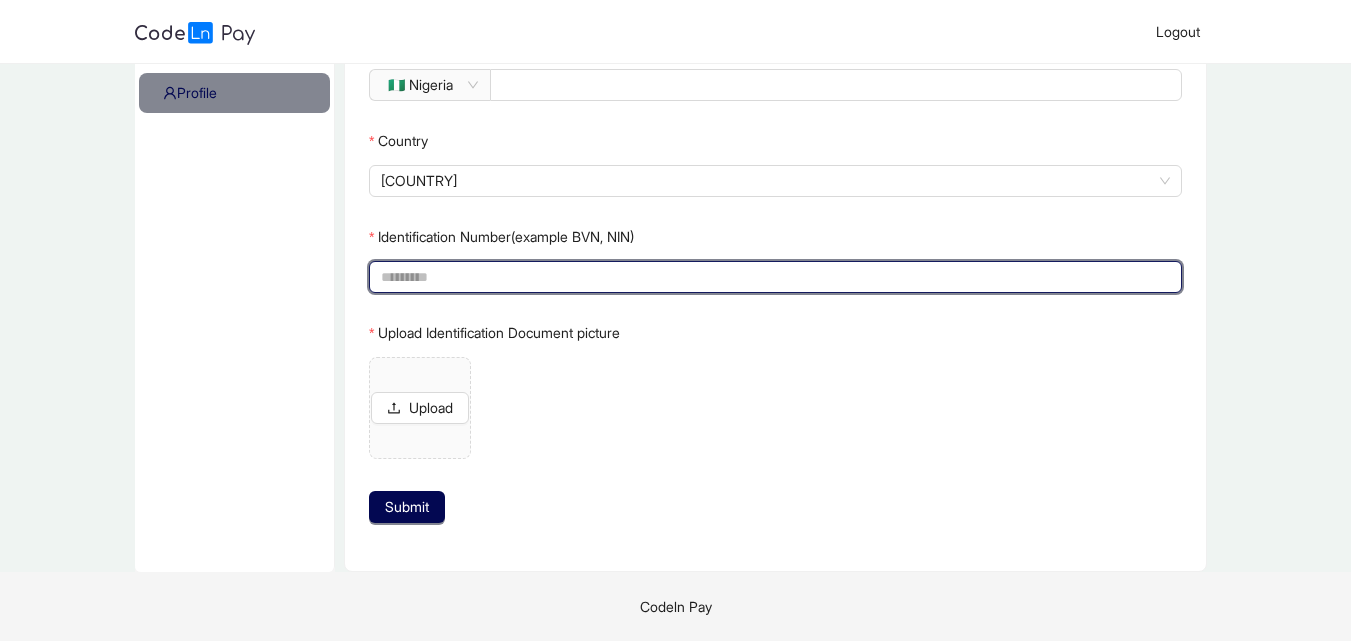 click on "Identification Number(example BVN, NIN)" at bounding box center (773, 277) 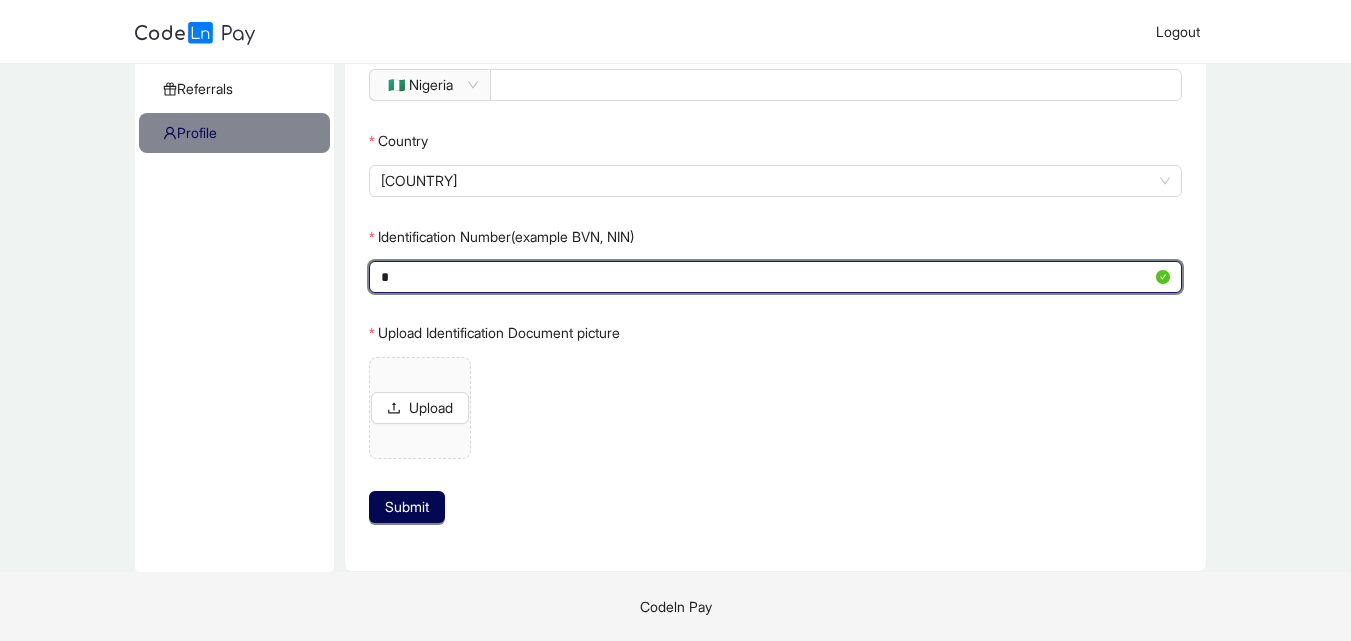 scroll, scrollTop: 361, scrollLeft: 0, axis: vertical 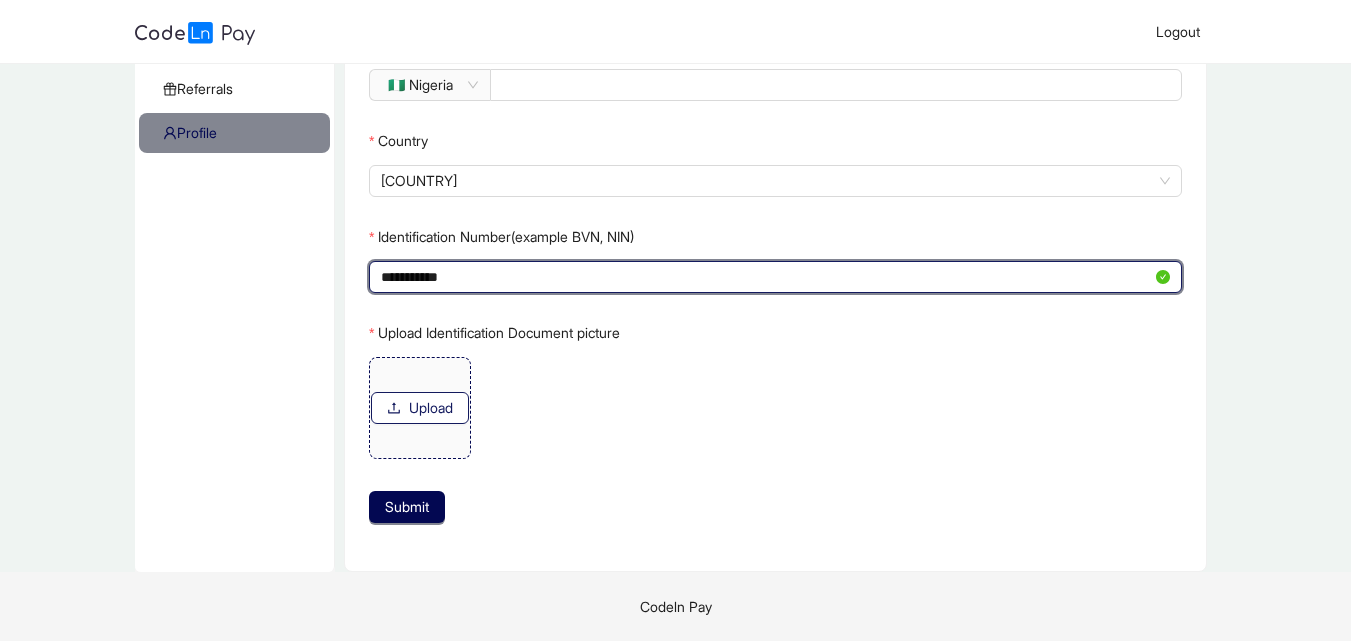 type on "**********" 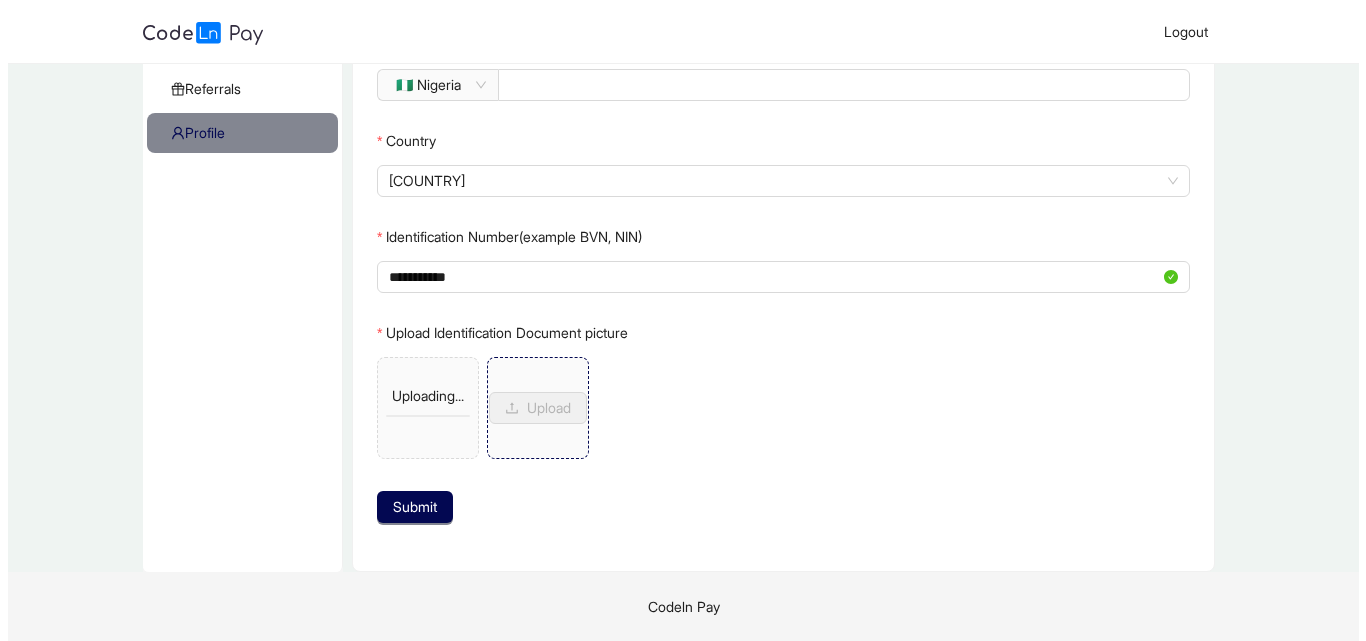 scroll, scrollTop: 0, scrollLeft: 0, axis: both 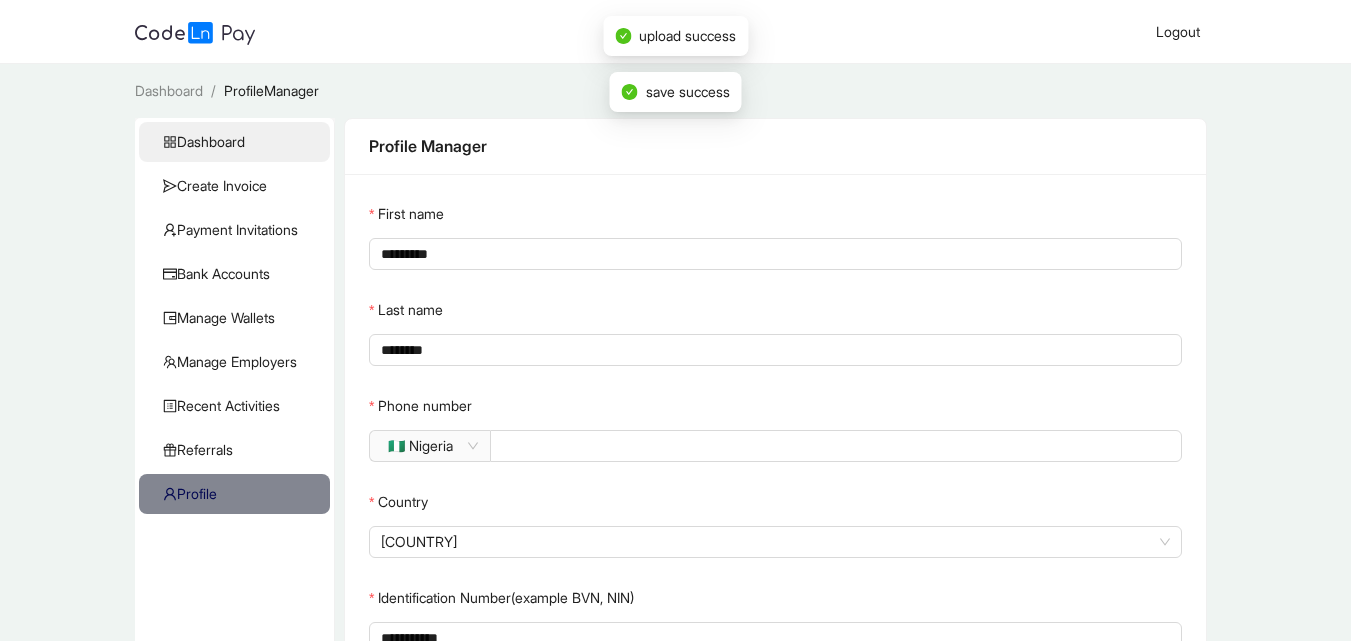 click on "Dashboard" 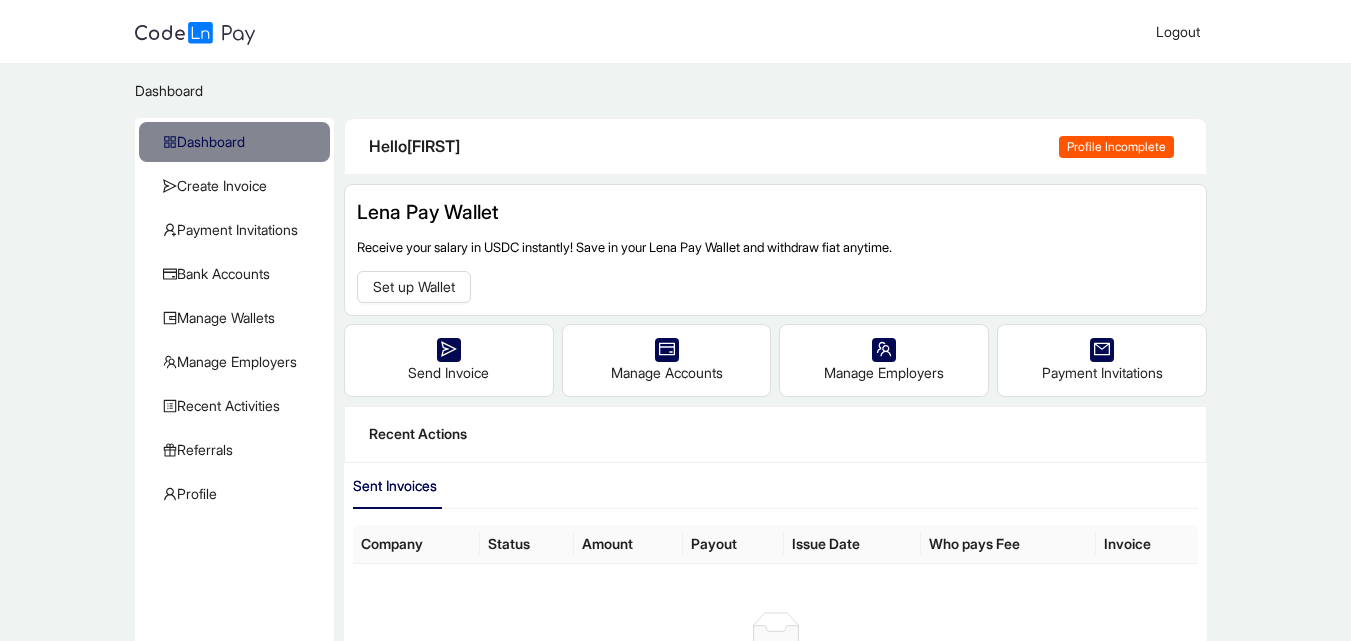 click on "Profile Incomplete" at bounding box center (1116, 147) 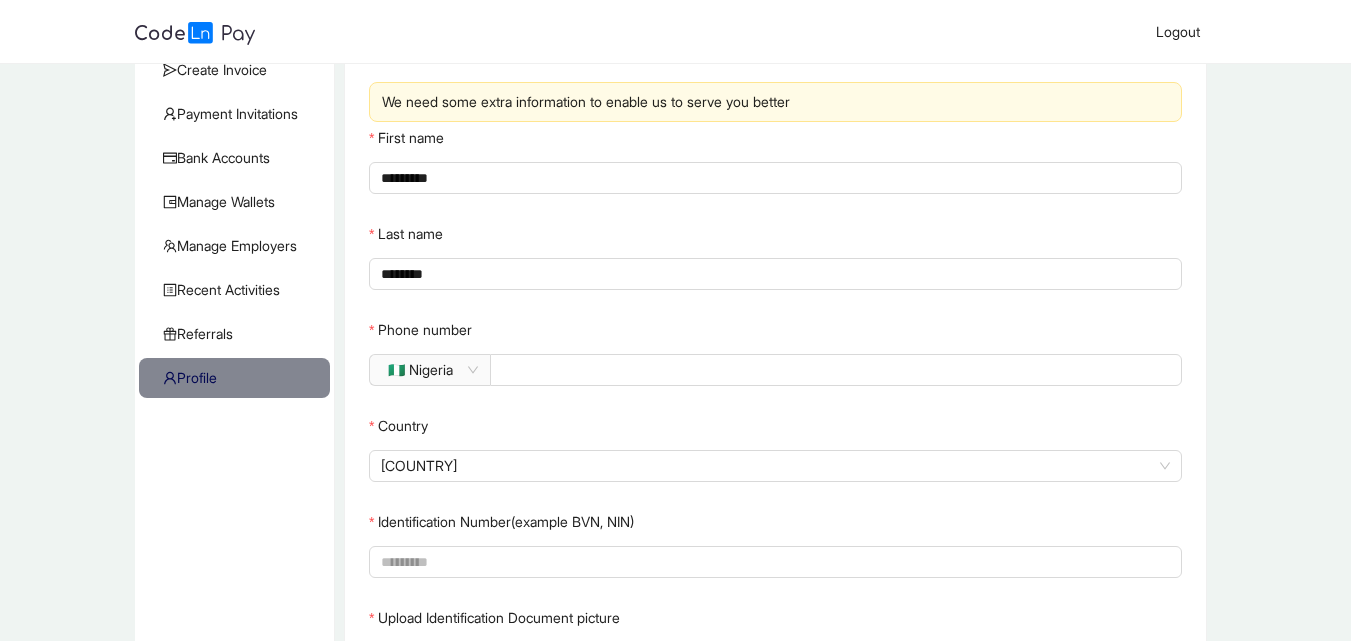 scroll, scrollTop: 401, scrollLeft: 0, axis: vertical 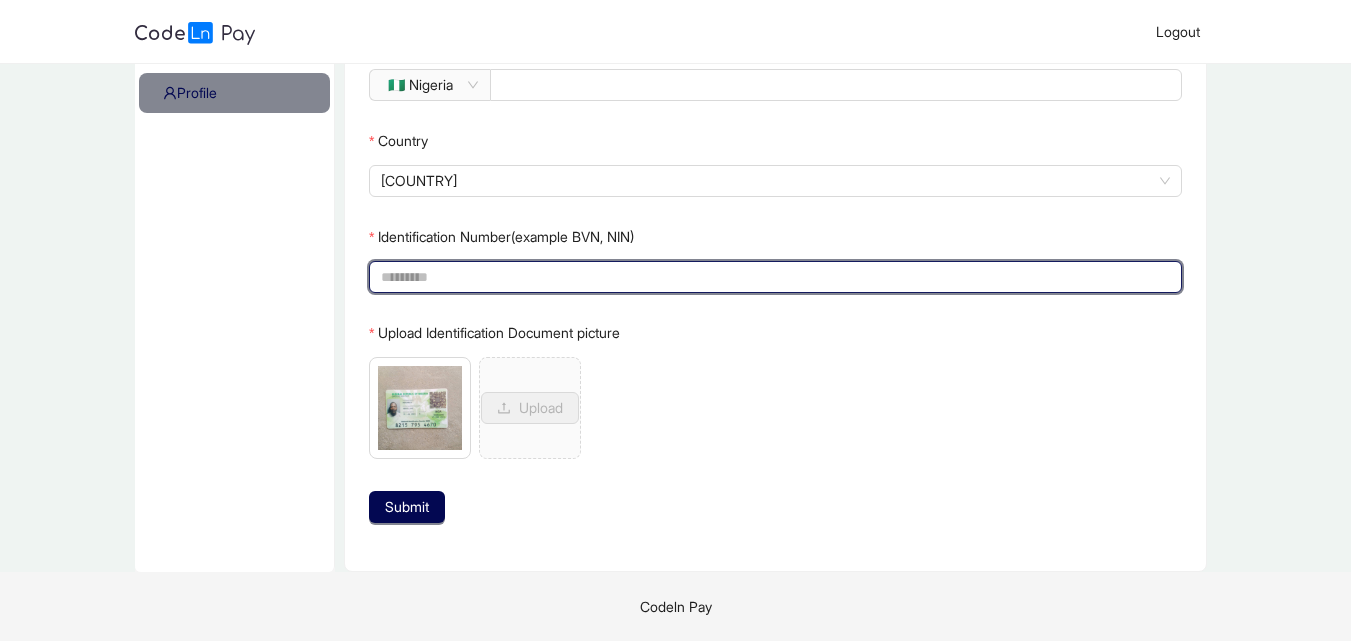 click on "Identification Number(example BVN, NIN)" at bounding box center (773, 277) 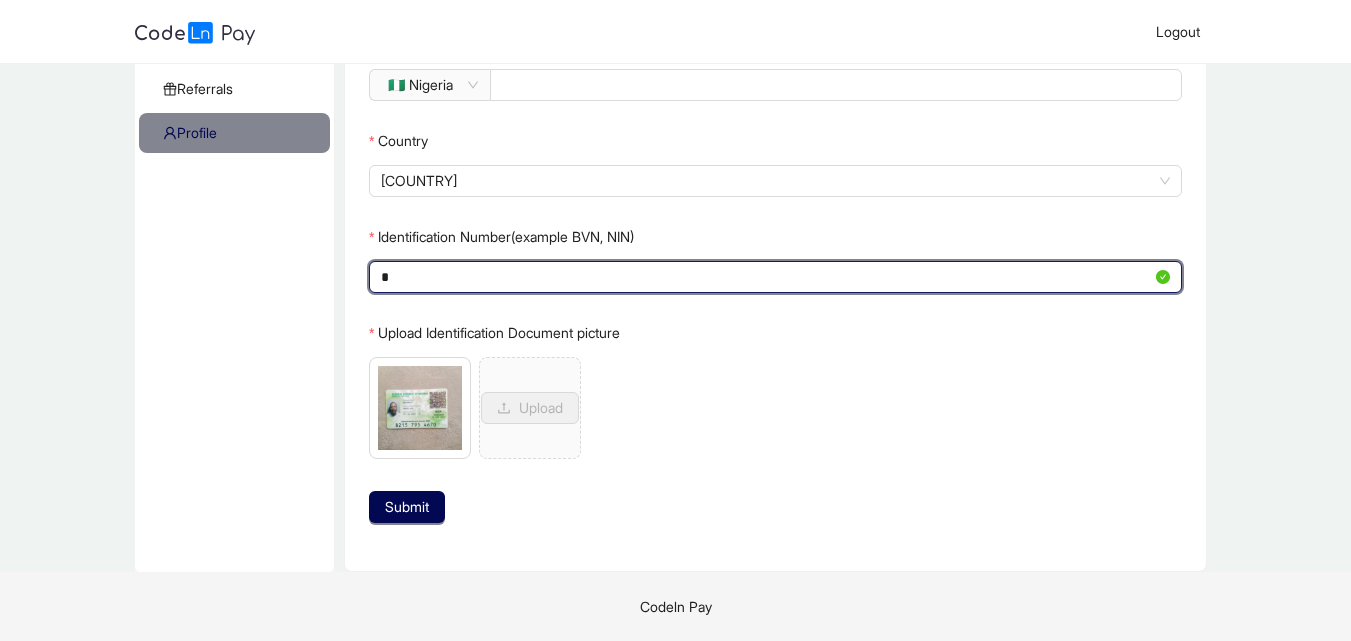 scroll, scrollTop: 361, scrollLeft: 0, axis: vertical 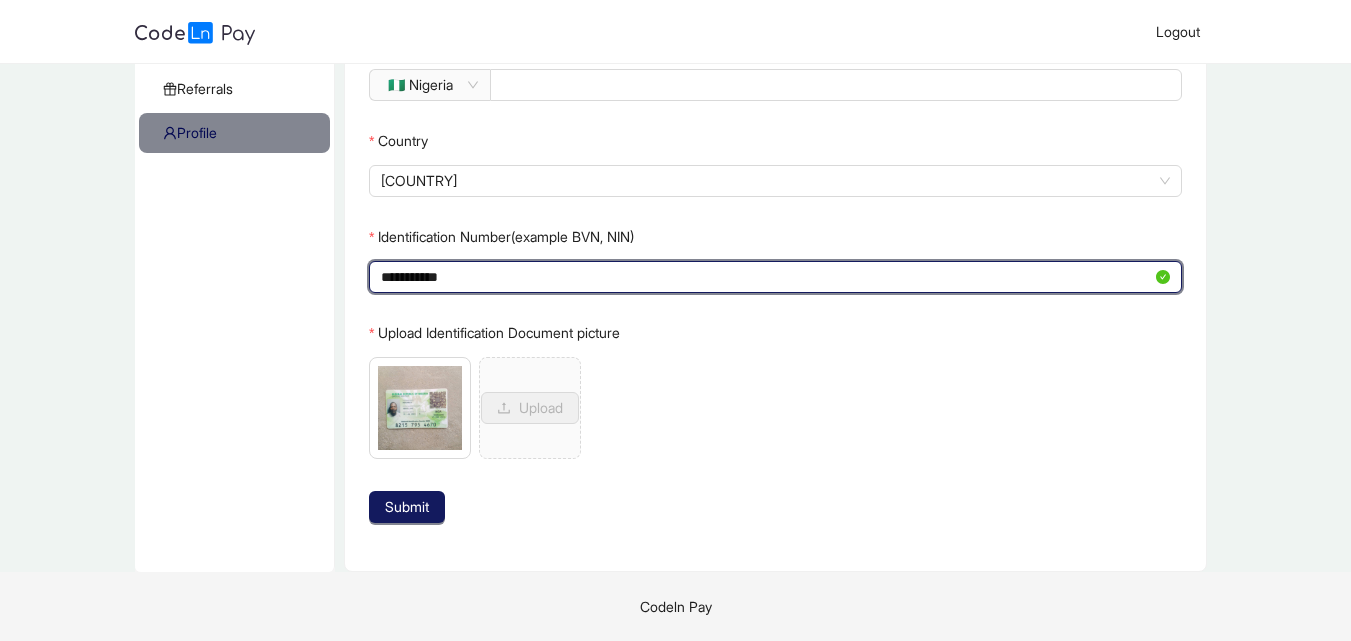 type on "**********" 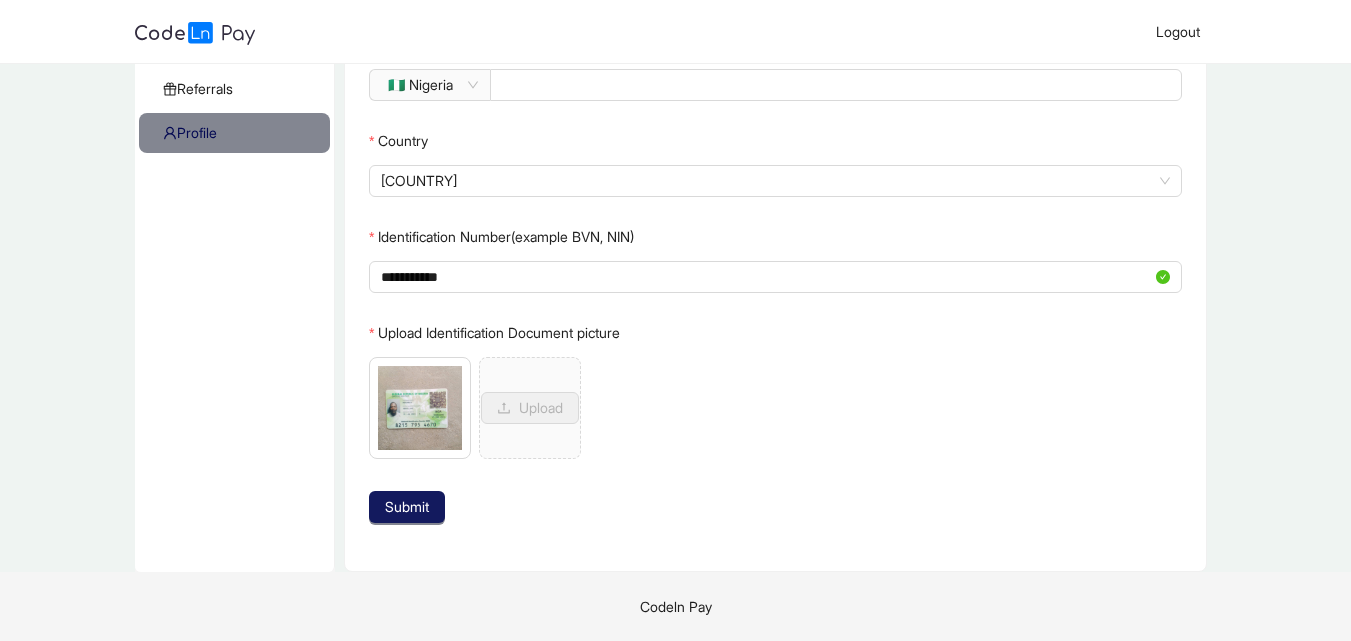 click on "Submit" 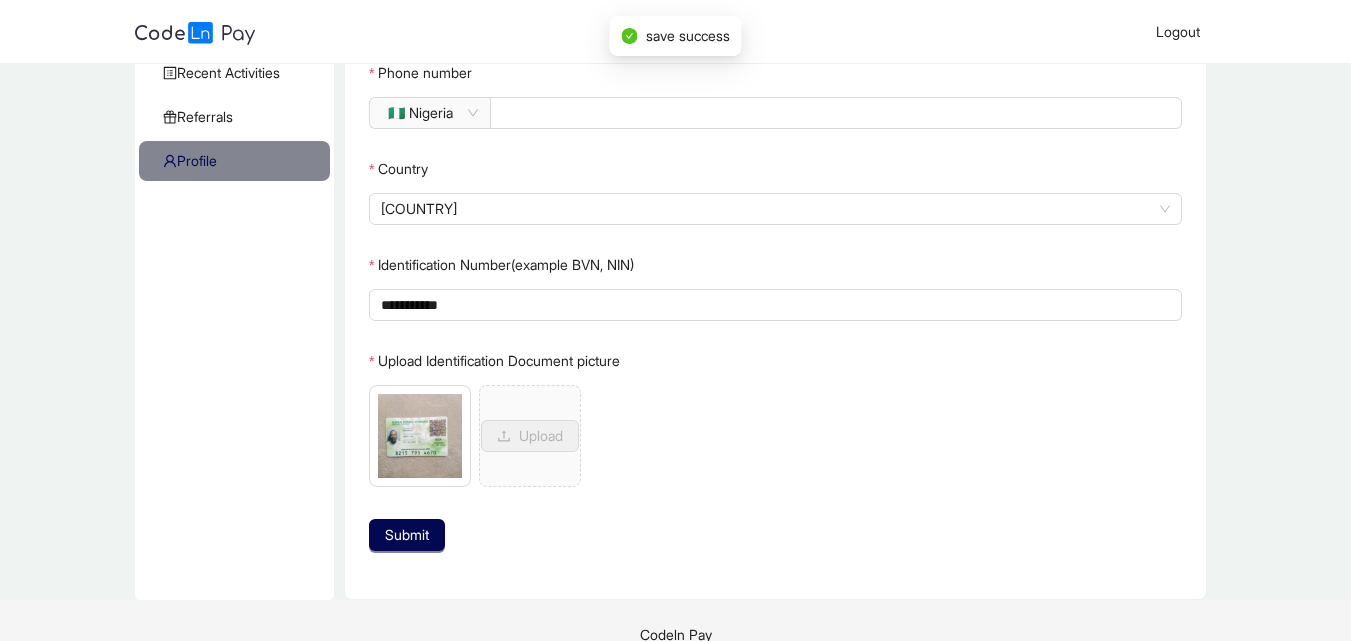 scroll, scrollTop: 361, scrollLeft: 0, axis: vertical 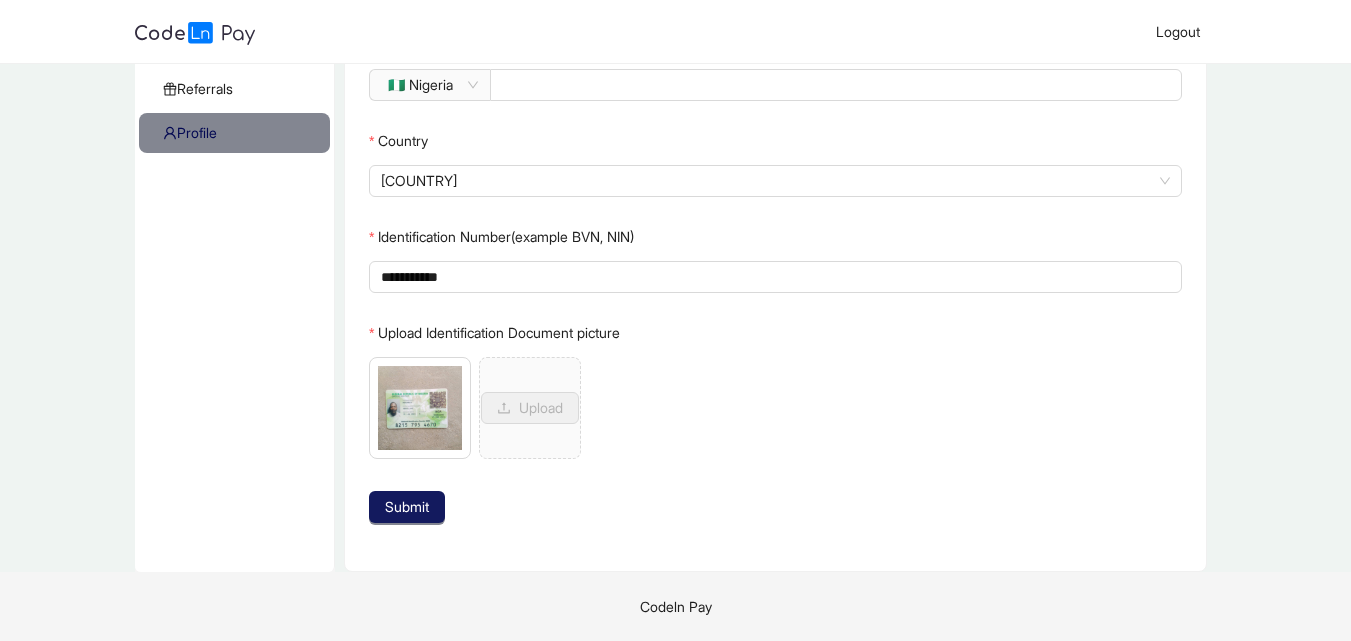 click on "Submit" 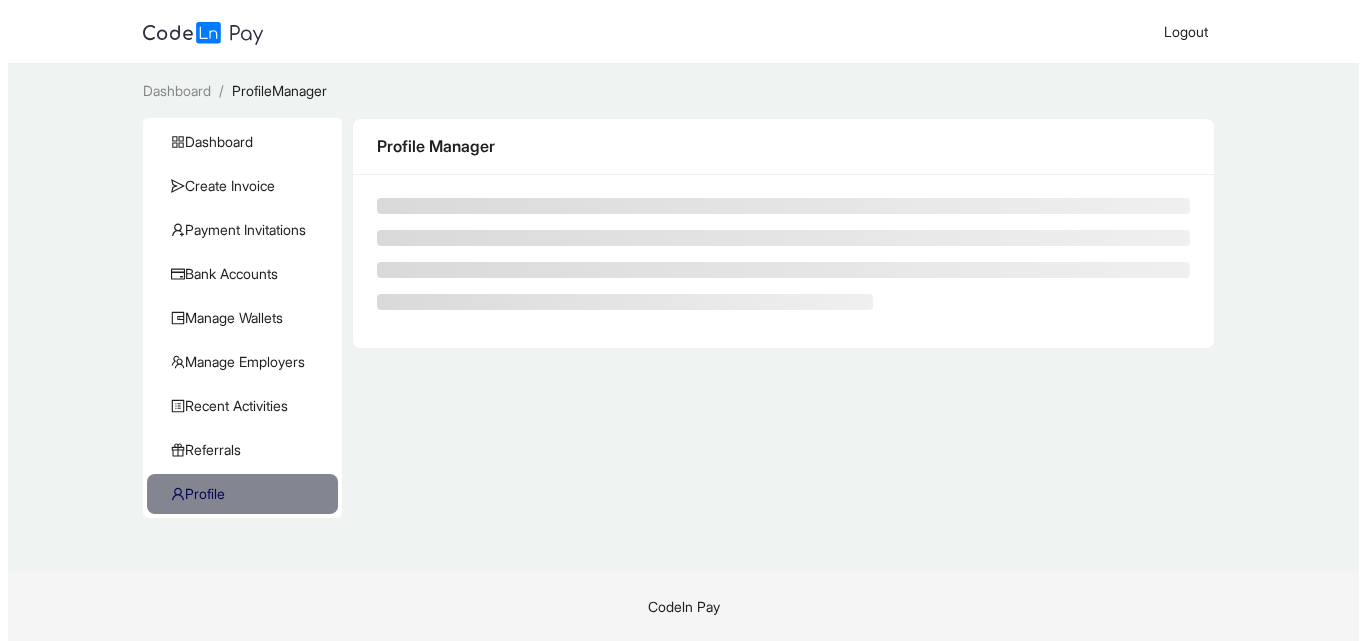 scroll, scrollTop: 0, scrollLeft: 0, axis: both 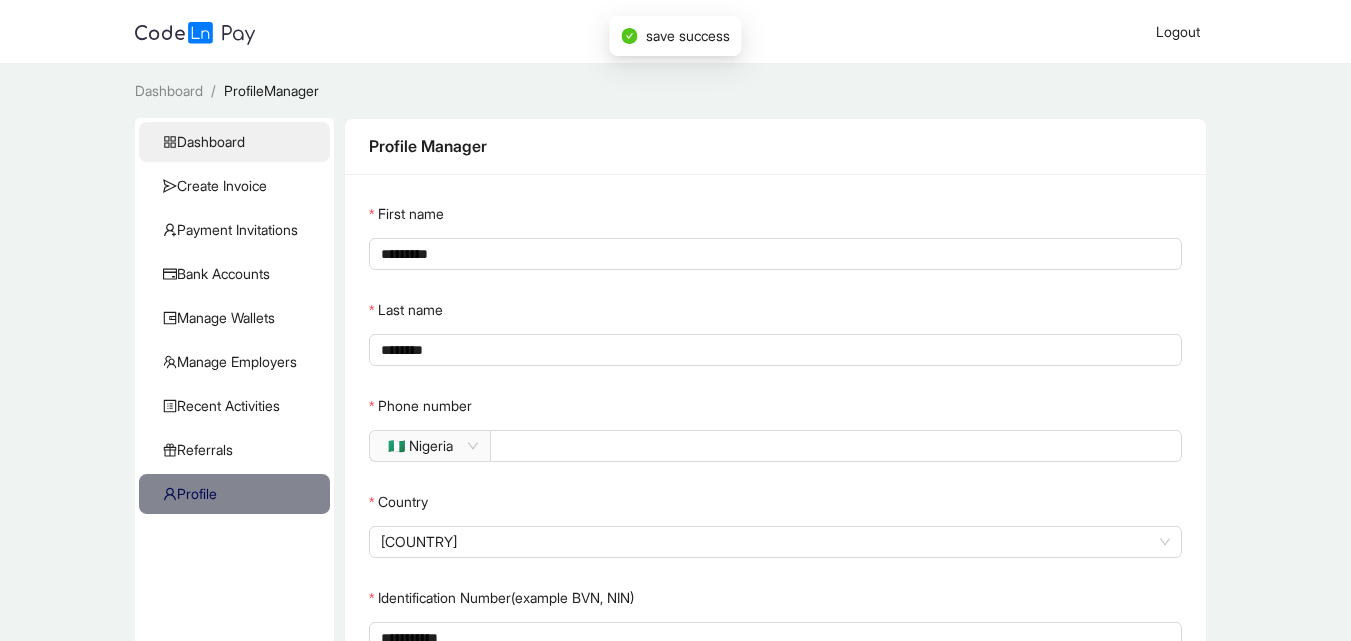 click on "Dashboard" 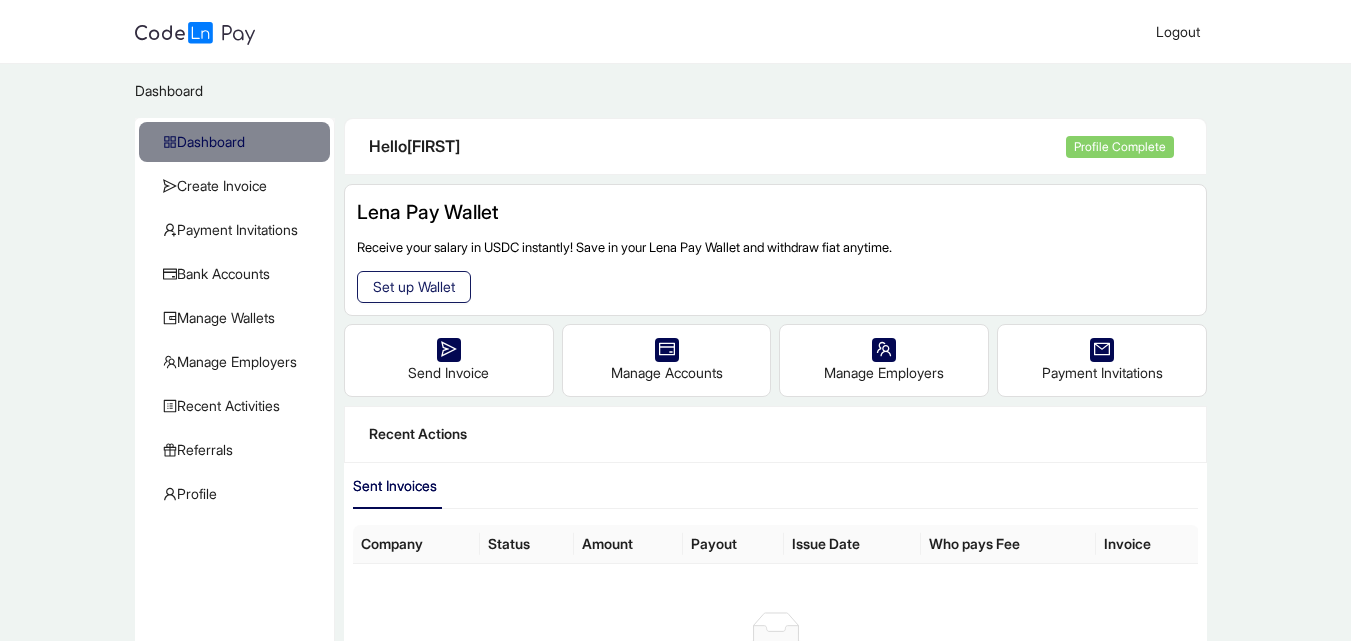 click on "Set up Wallet" 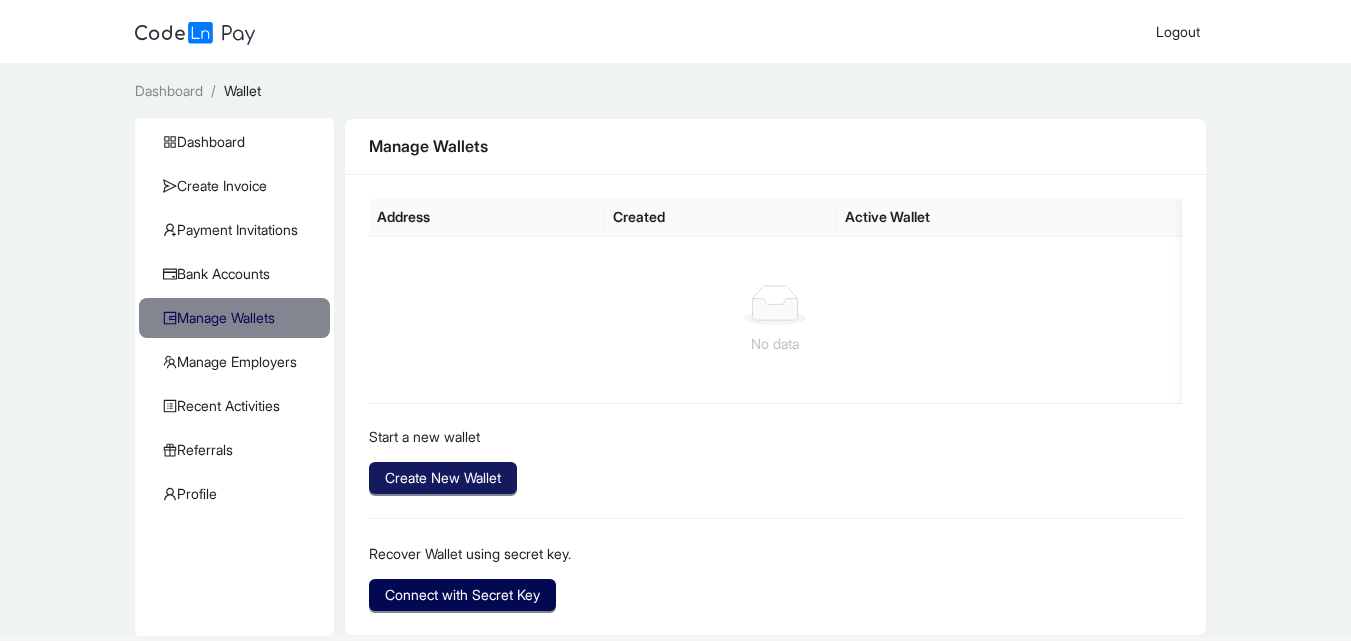 click on "Create New Wallet" 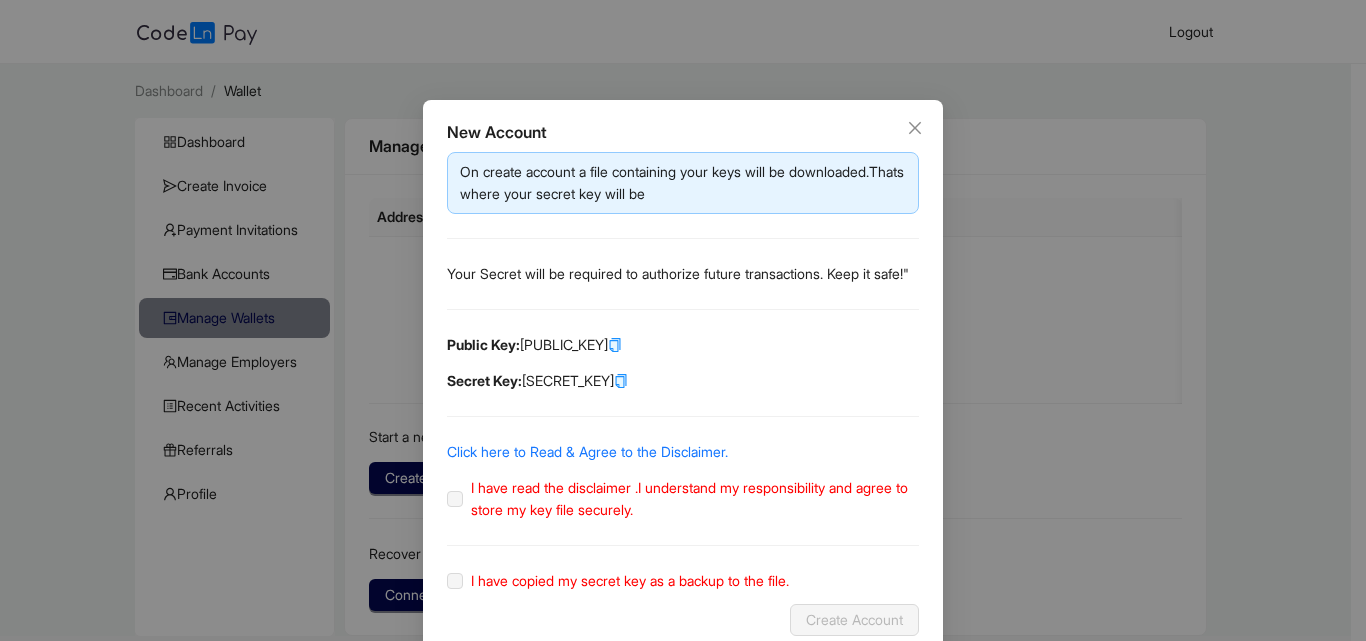 click 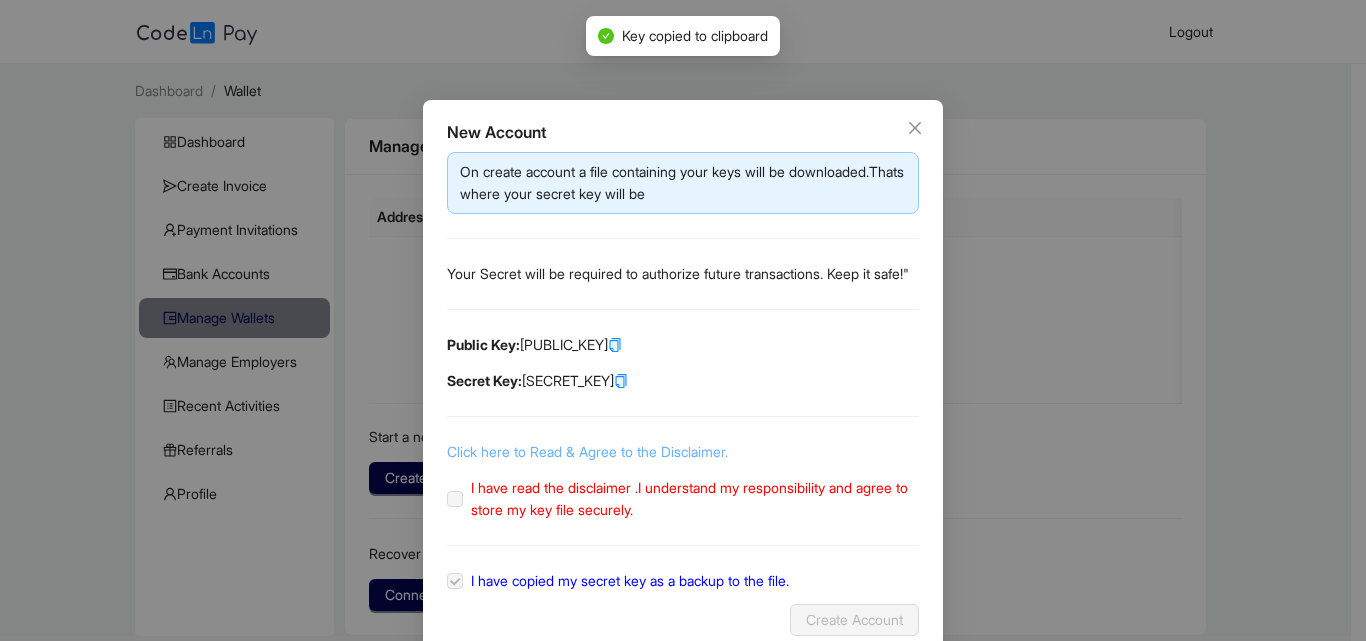 click on "Click here to Read & Agree to the Disclaimer." at bounding box center (587, 451) 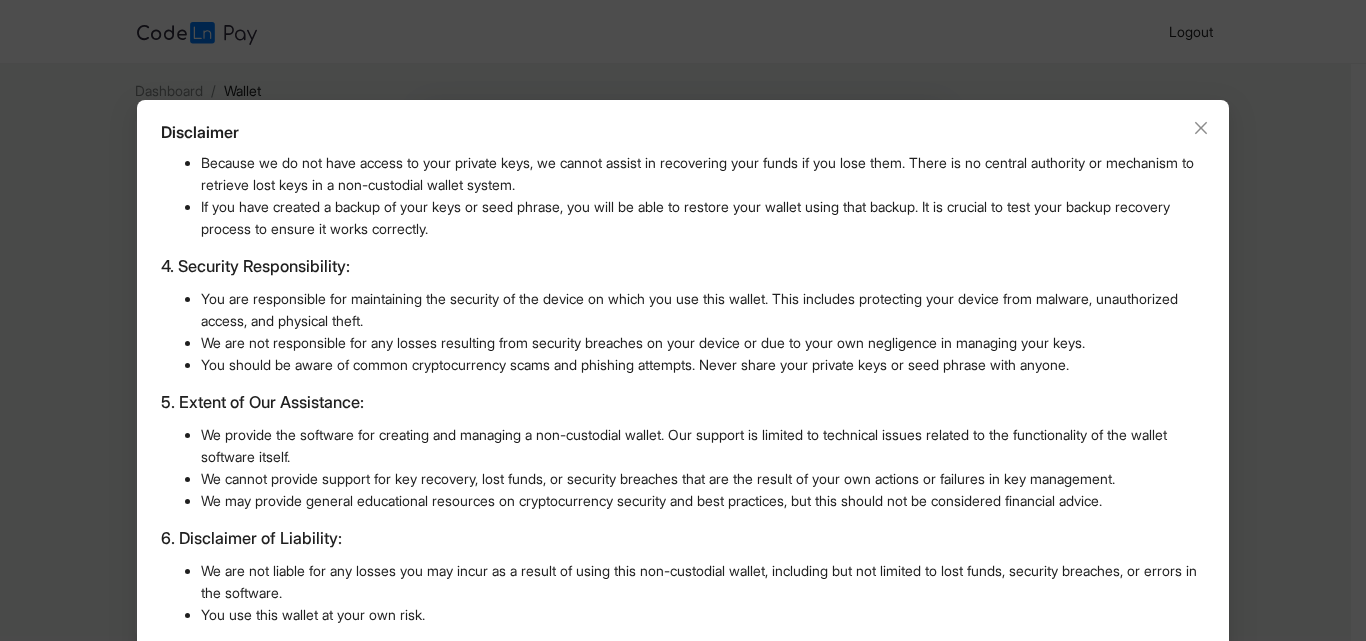 scroll, scrollTop: 487, scrollLeft: 0, axis: vertical 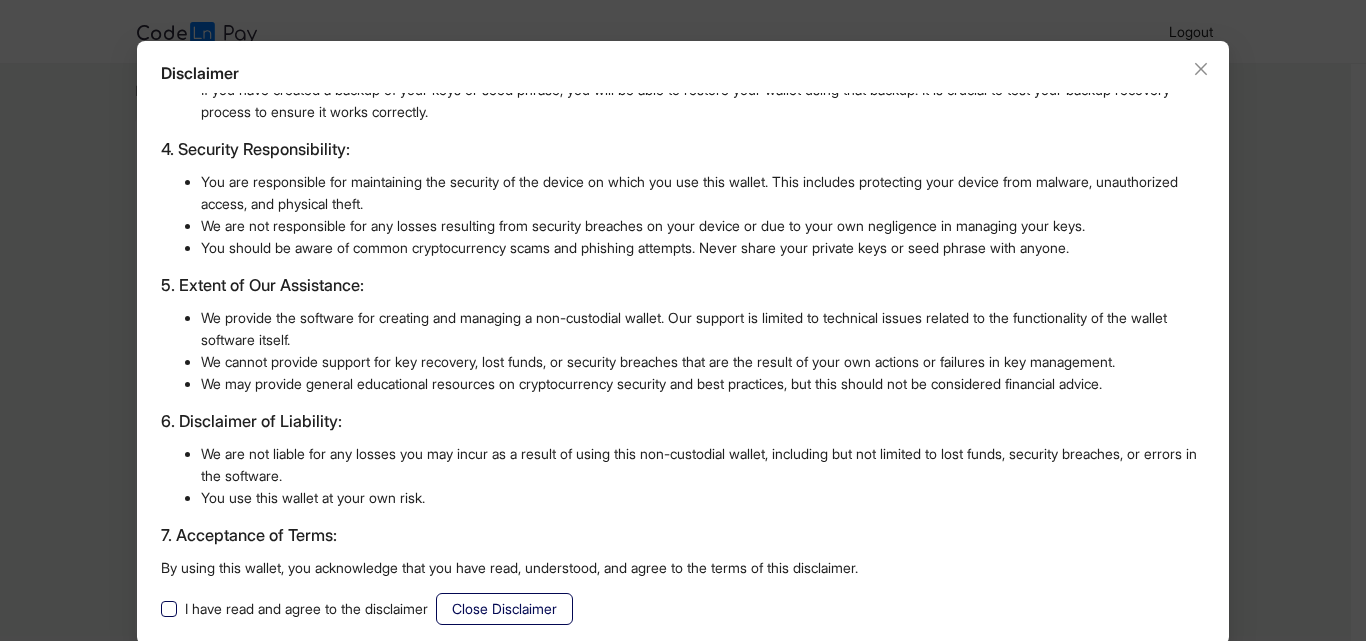 click on "I have read and agree to the disclaimer" at bounding box center [306, 609] 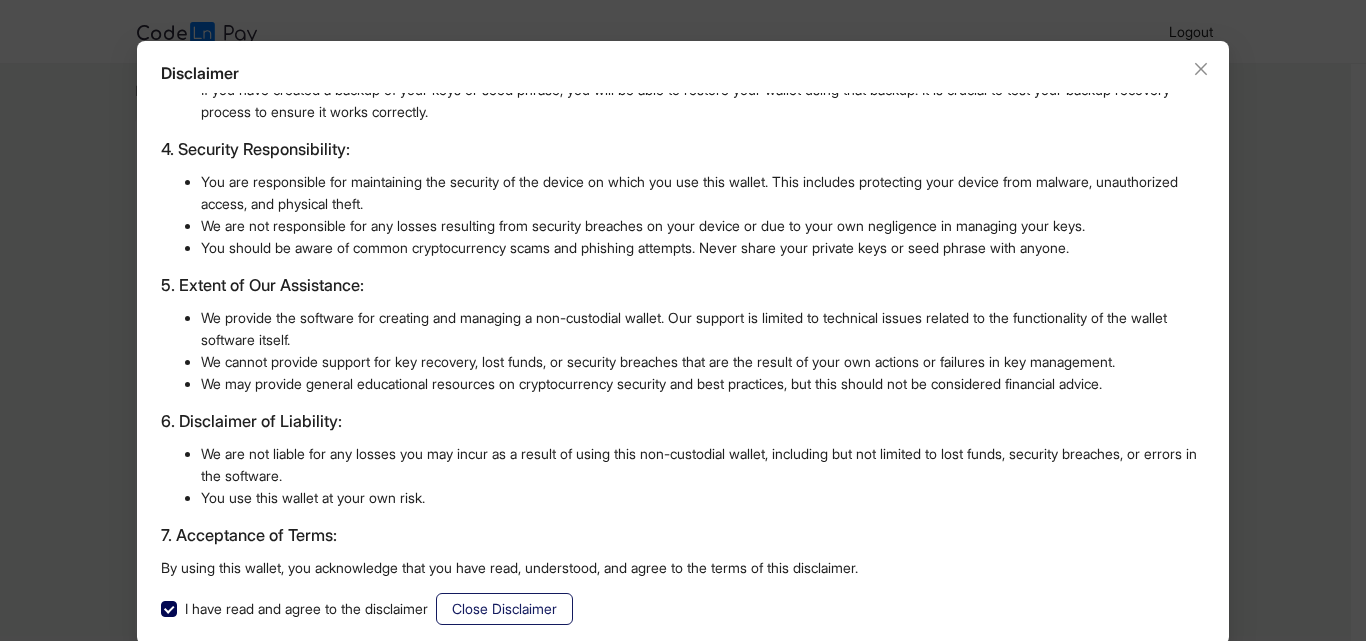 click on "Close Disclaimer" 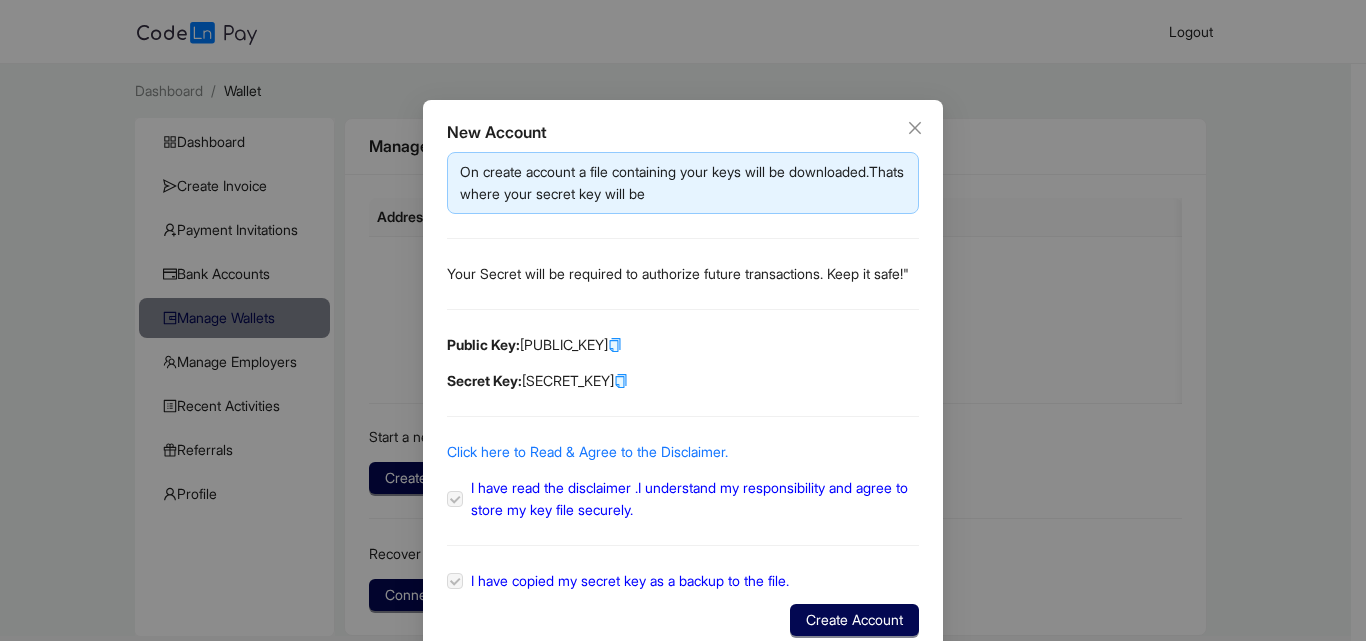 scroll, scrollTop: 0, scrollLeft: 0, axis: both 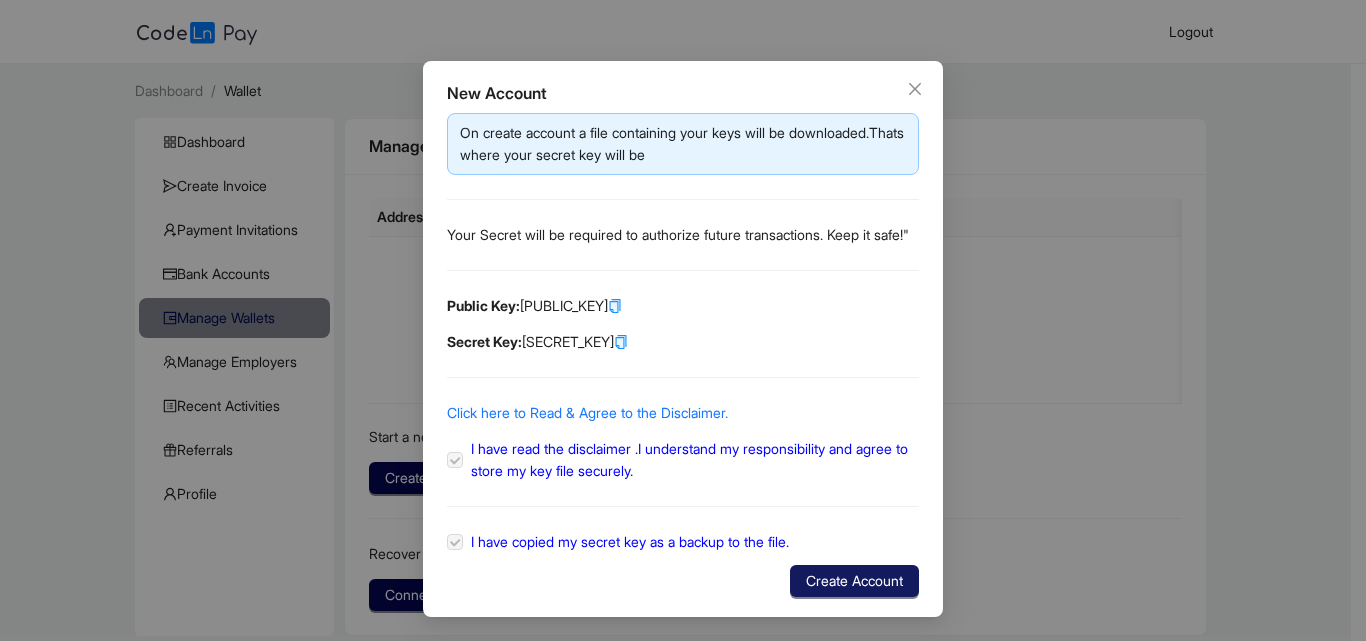 click on "Create Account" 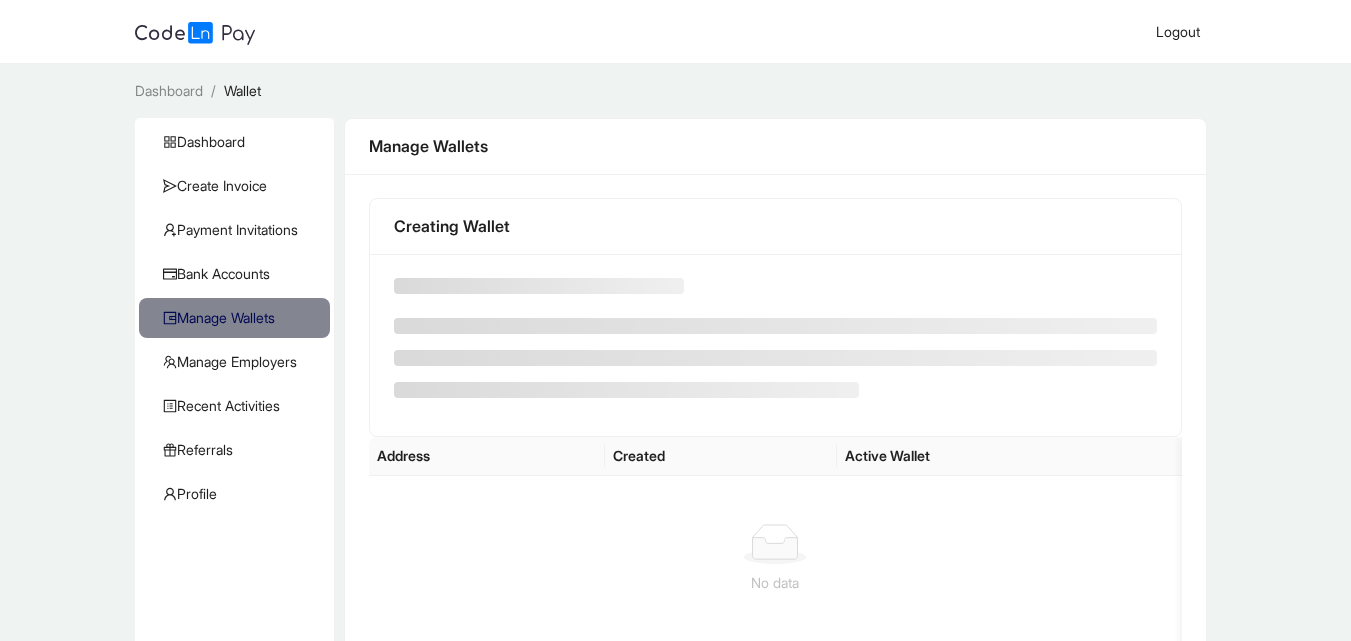 scroll, scrollTop: 0, scrollLeft: 0, axis: both 